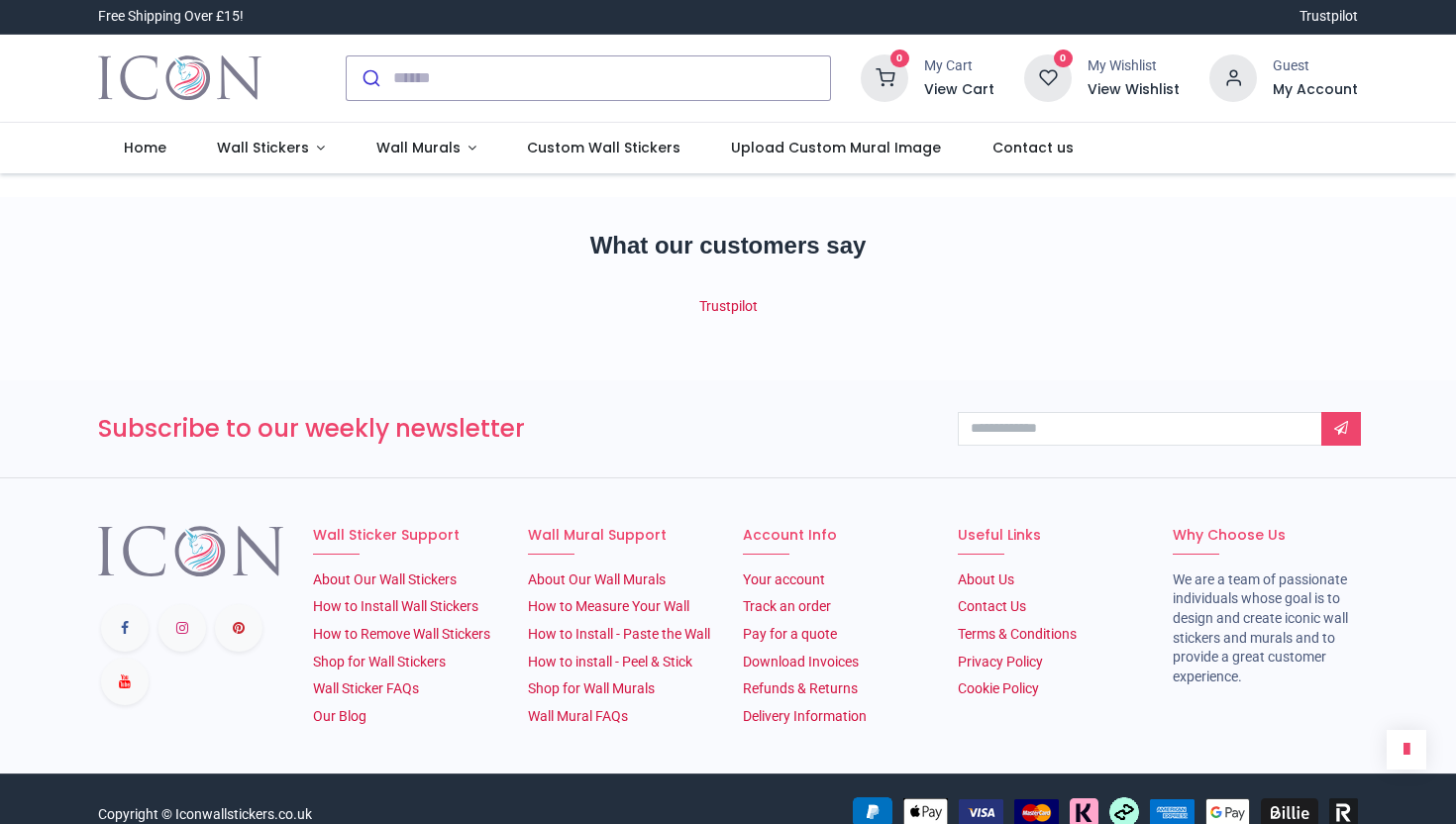scroll, scrollTop: 0, scrollLeft: 0, axis: both 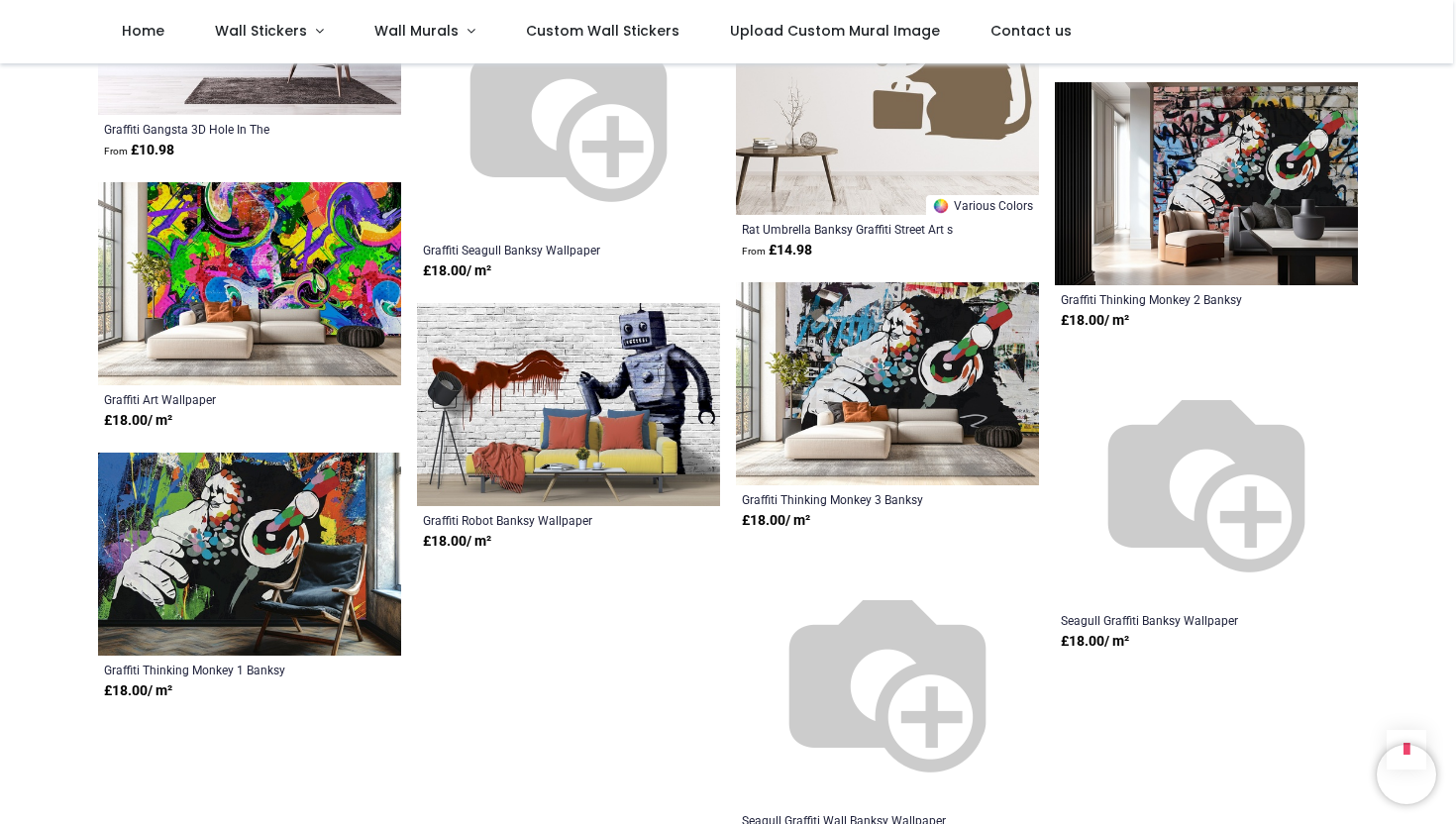 click at bounding box center [887, 383] 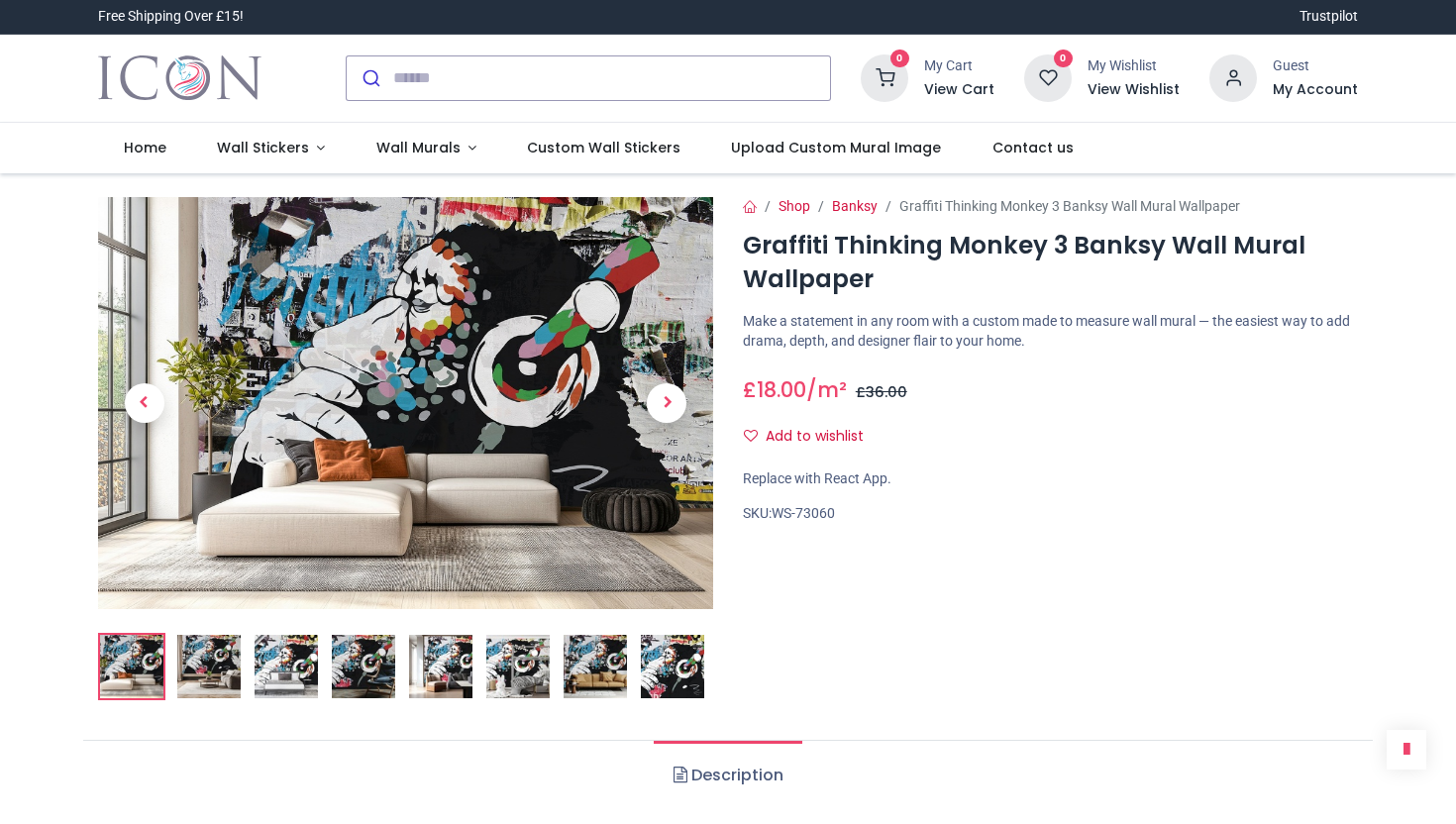 scroll, scrollTop: 0, scrollLeft: 0, axis: both 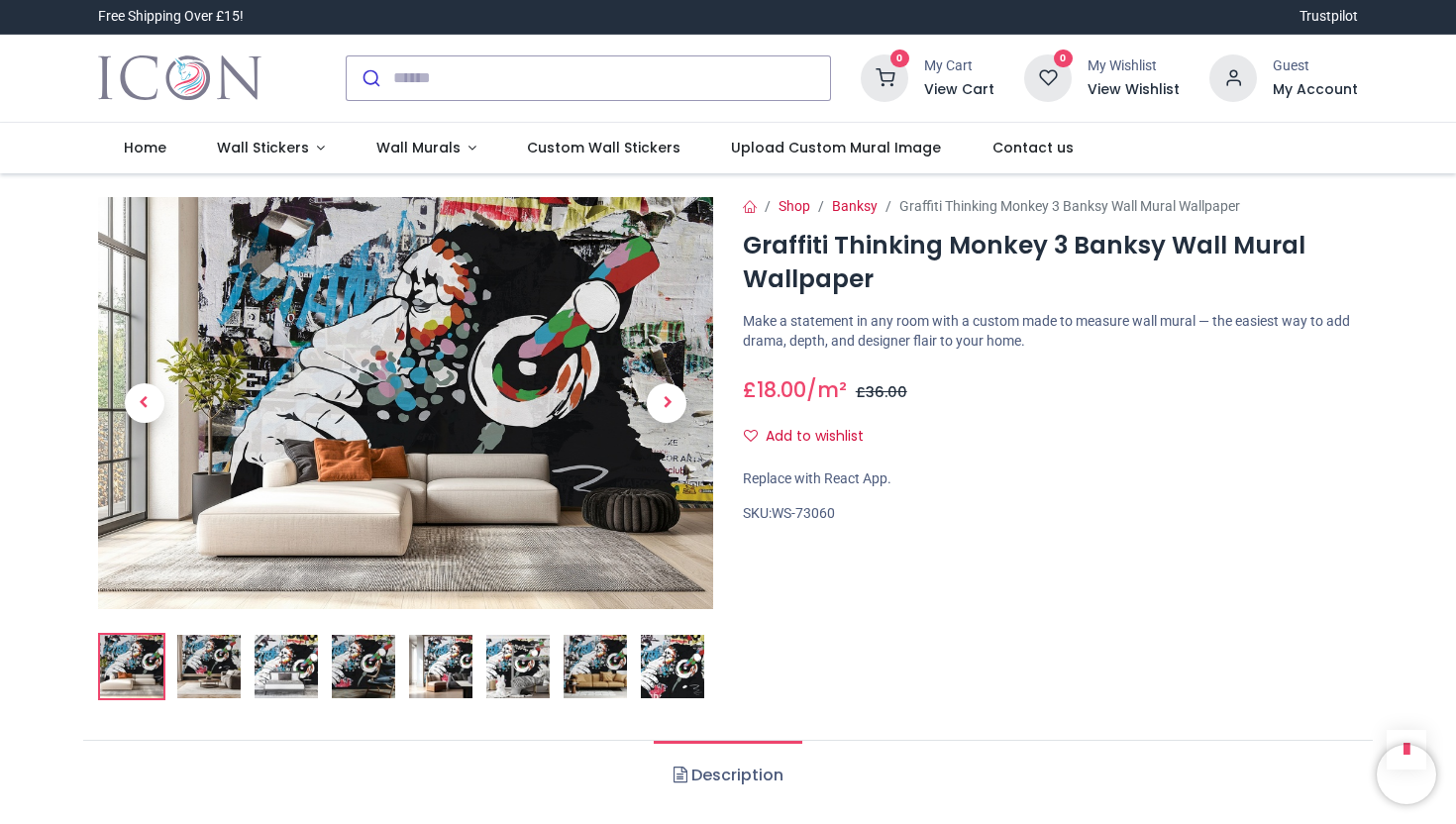 click at bounding box center [405, 403] 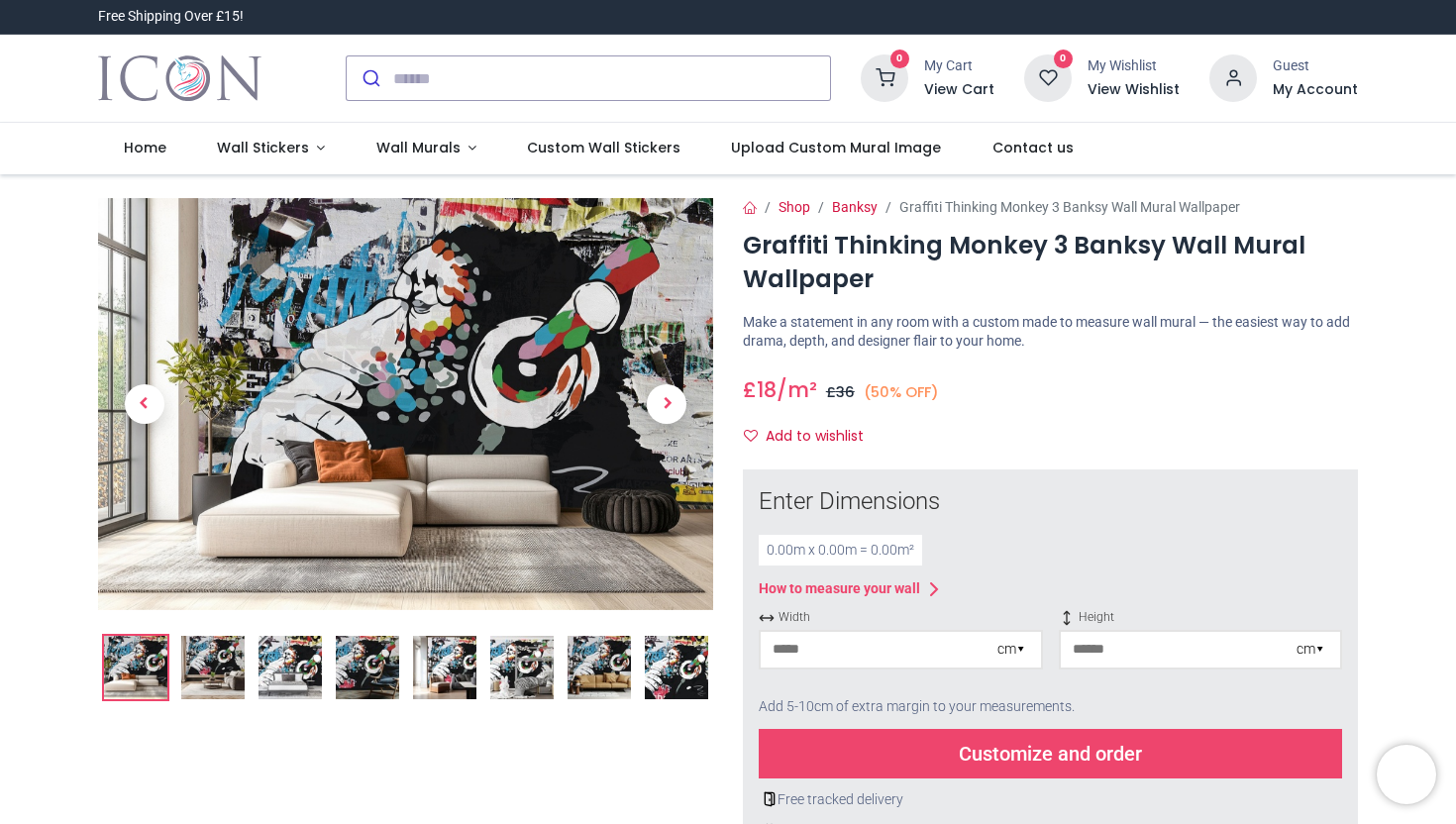 click at bounding box center (405, 404) 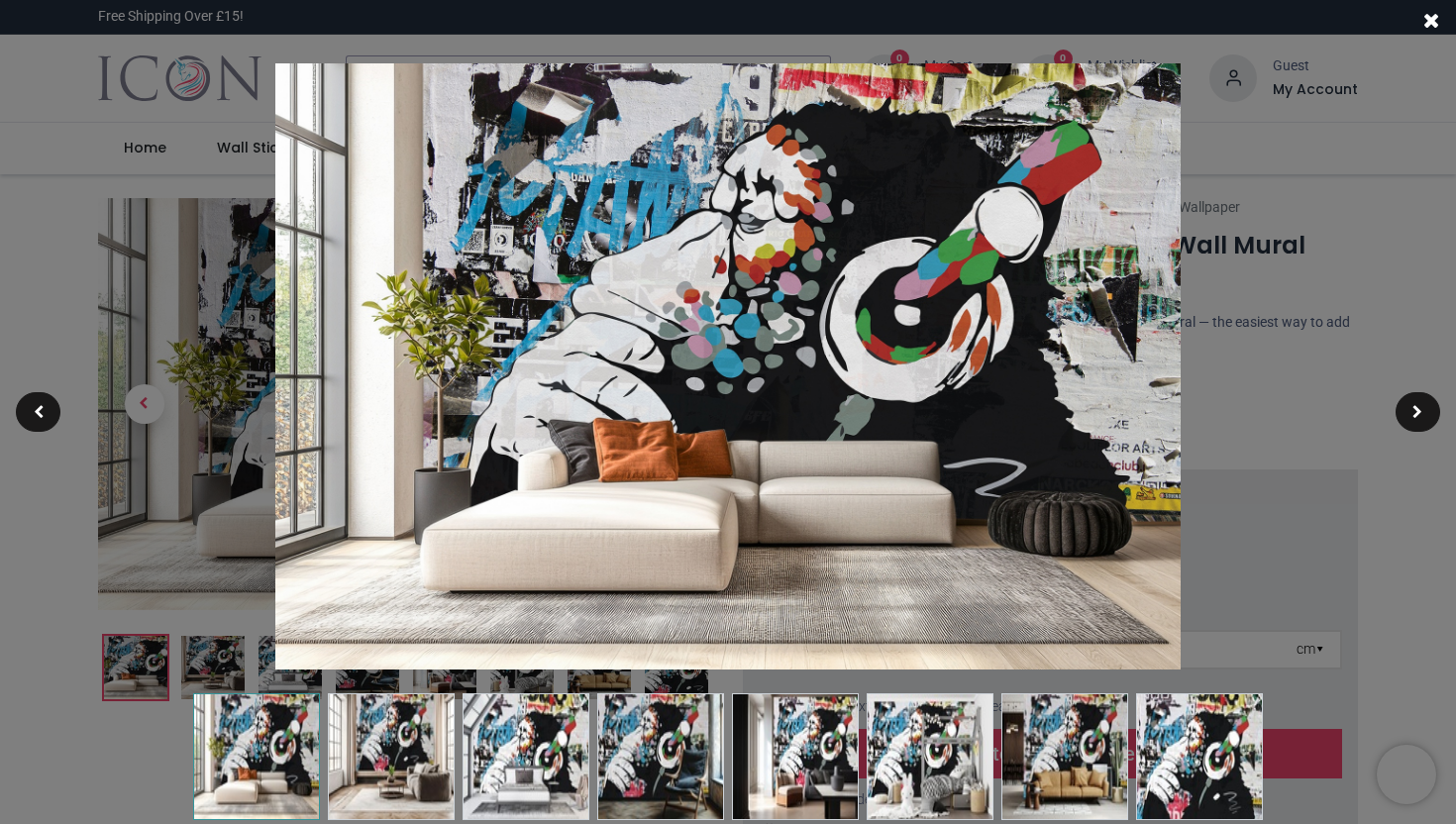 click at bounding box center (728, 412) 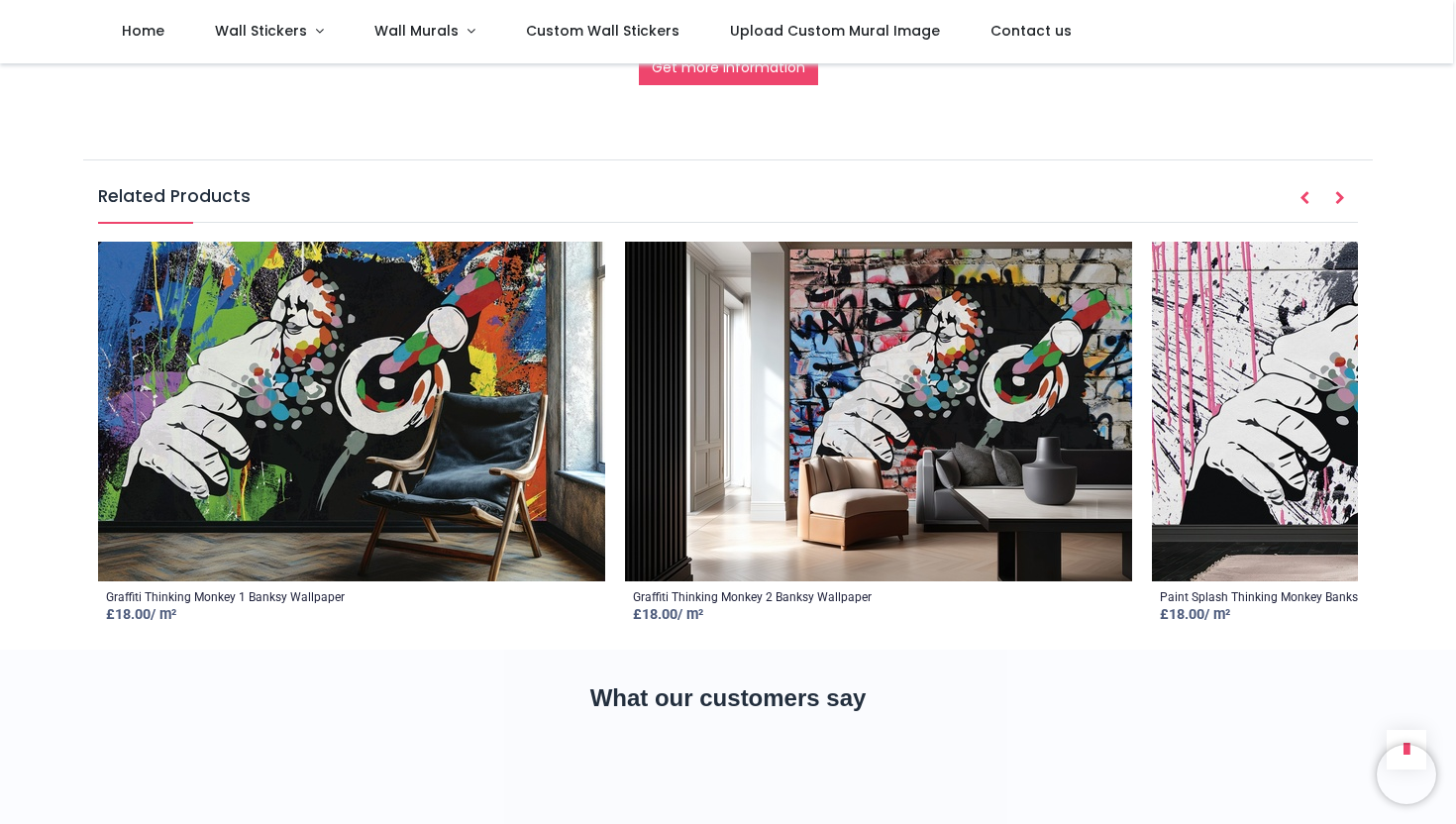 scroll, scrollTop: 2750, scrollLeft: 0, axis: vertical 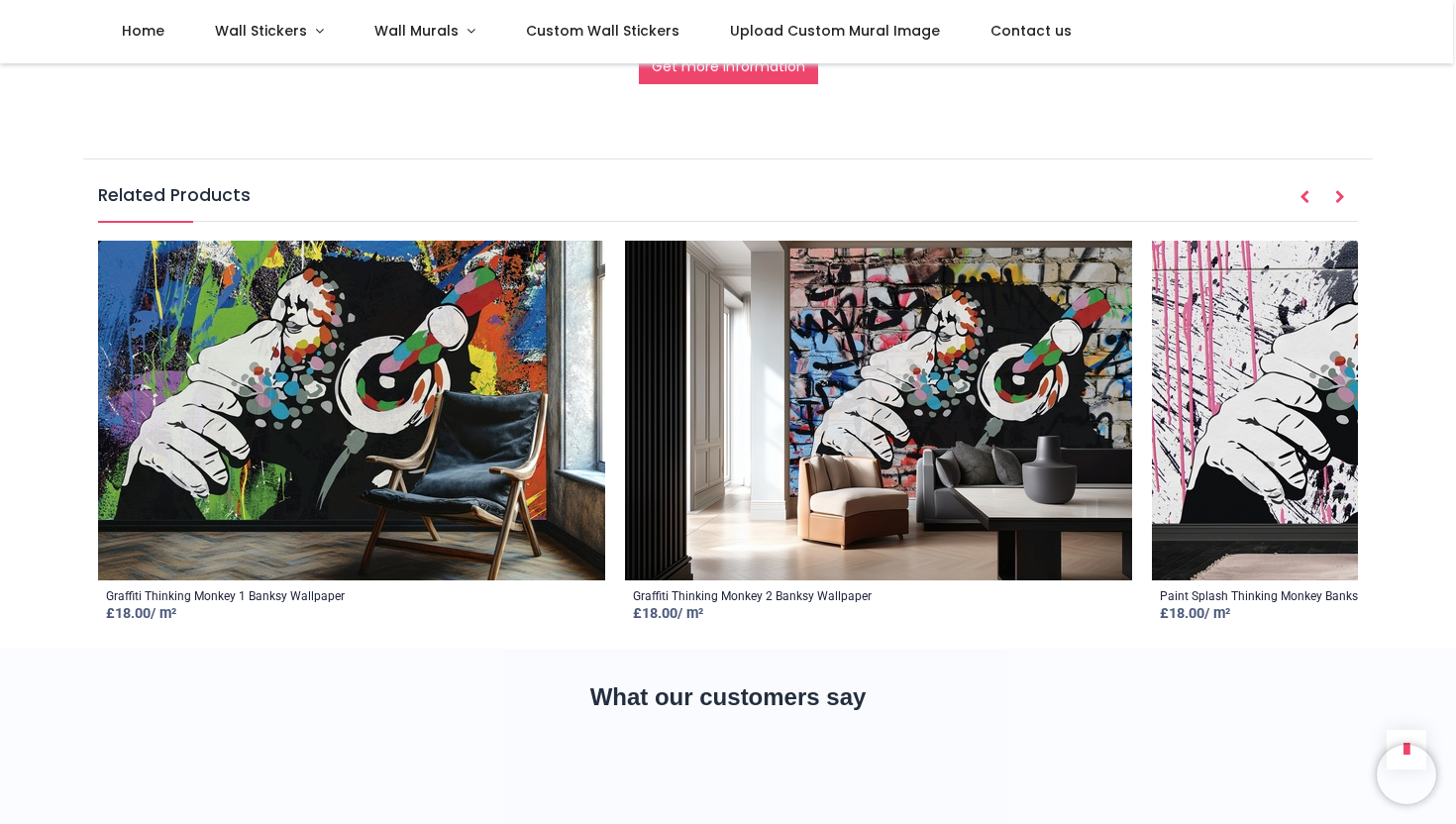 click at bounding box center [1405, 410] 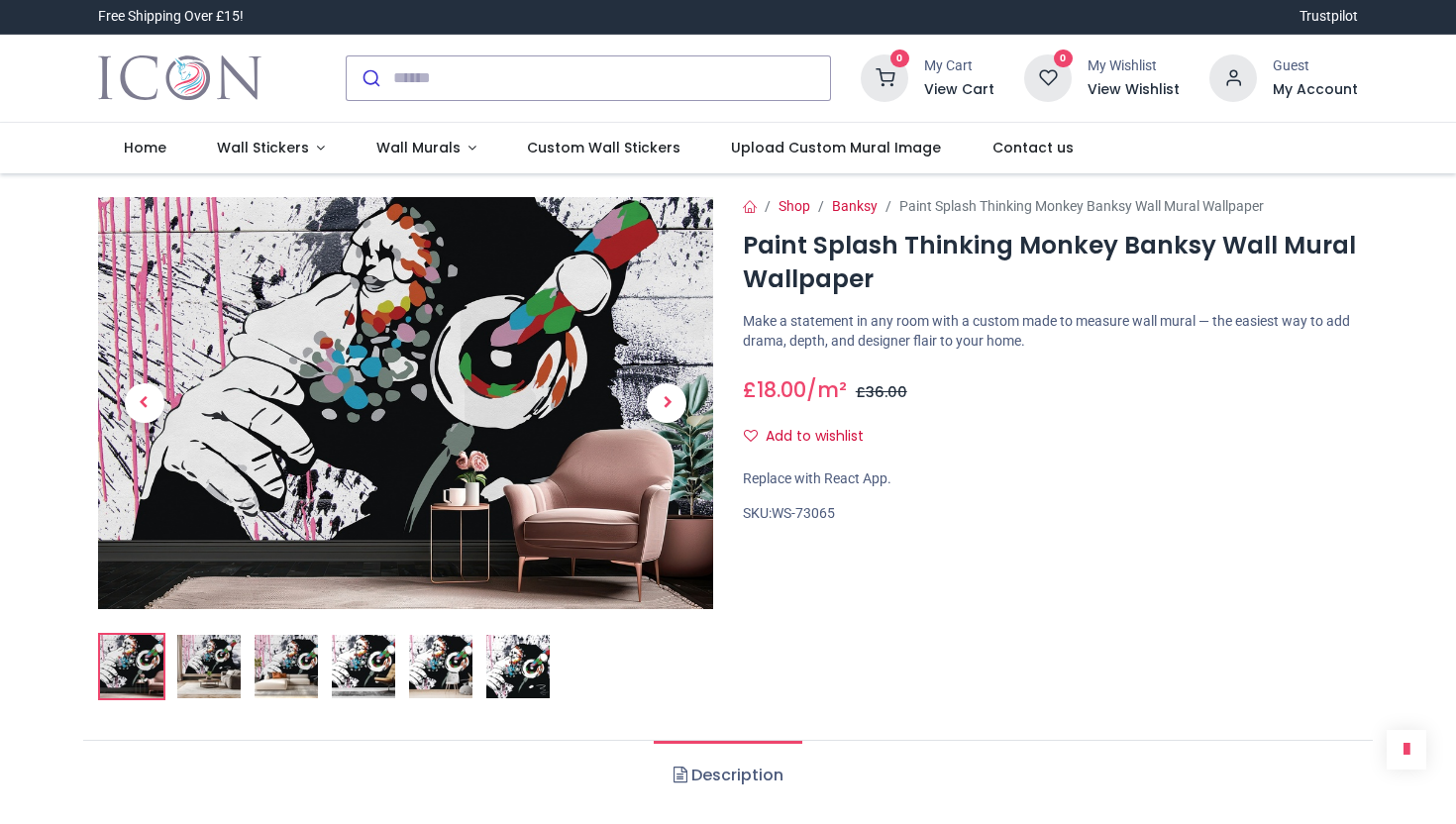 scroll, scrollTop: 0, scrollLeft: 0, axis: both 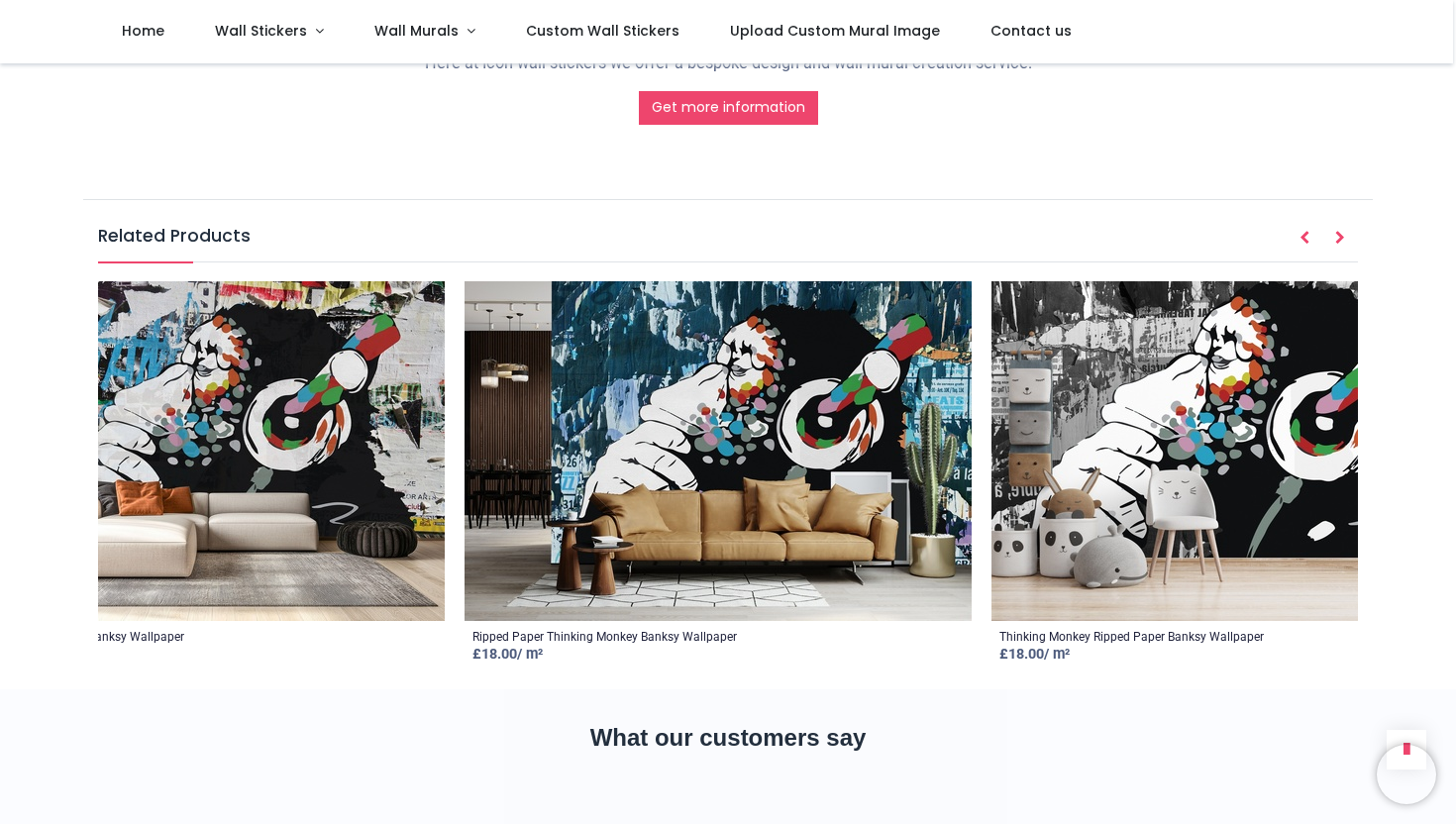 click at bounding box center [1245, 451] 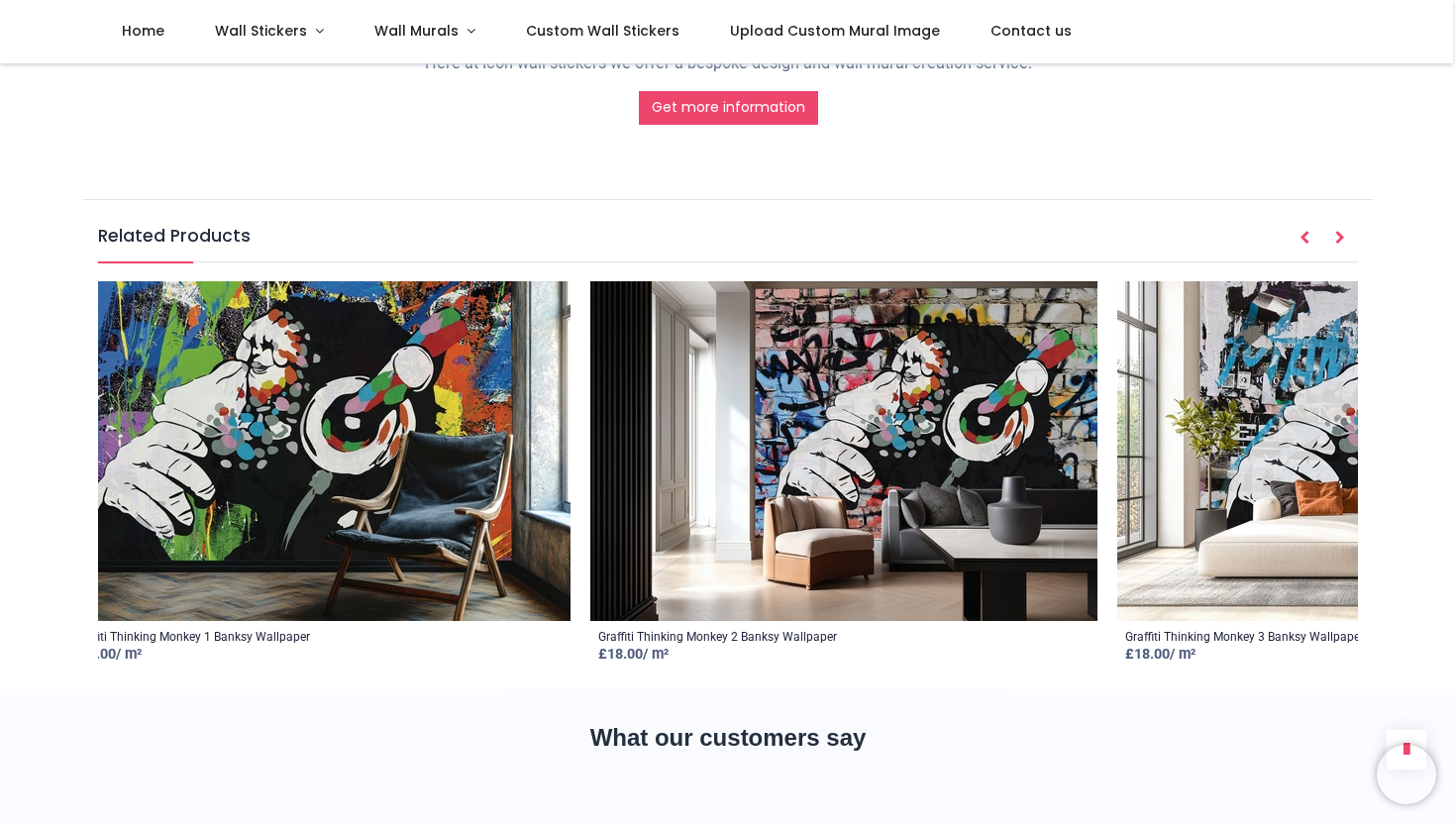 scroll, scrollTop: 0, scrollLeft: 611, axis: horizontal 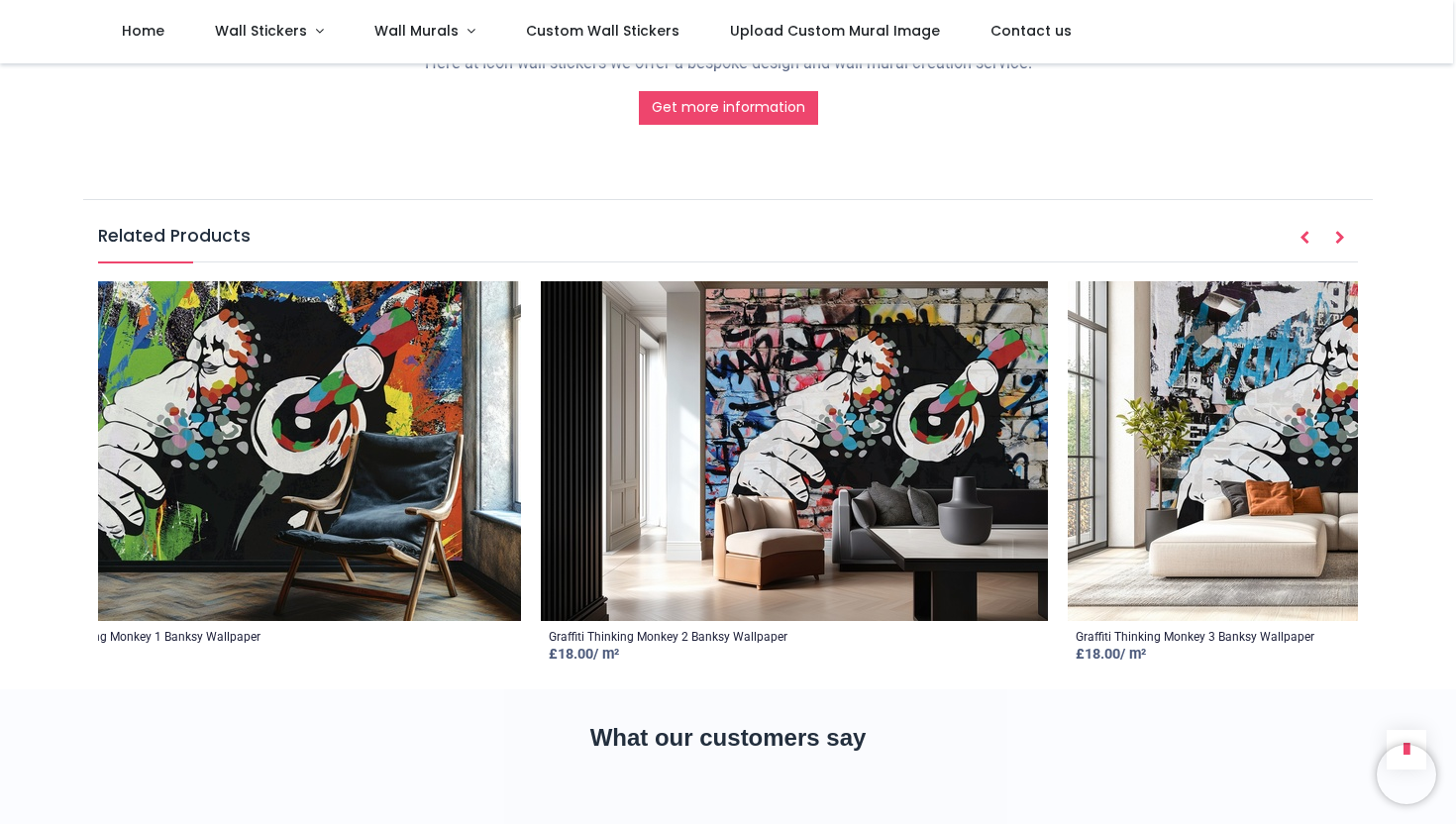 click at bounding box center [794, 451] 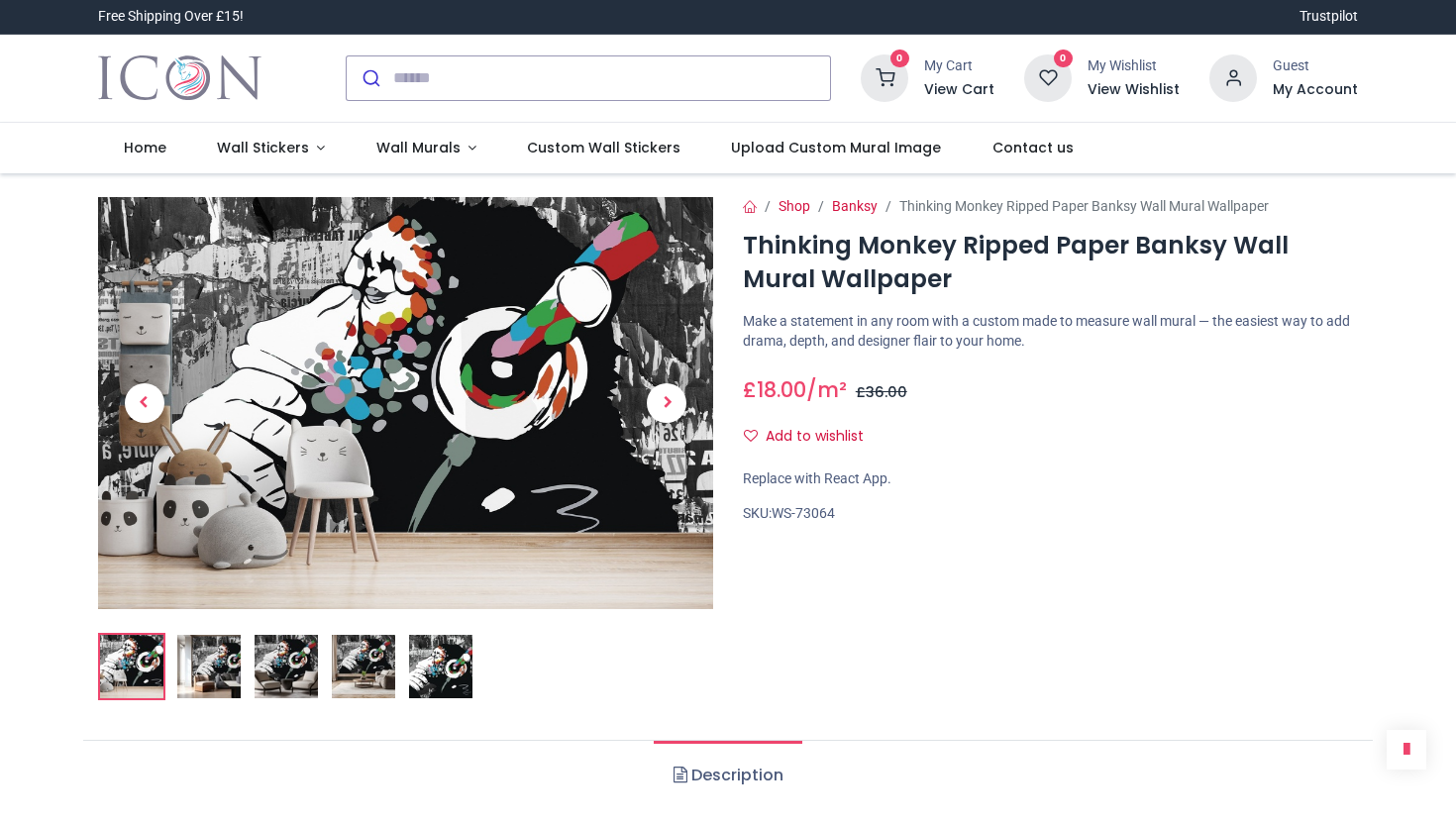 scroll, scrollTop: 0, scrollLeft: 0, axis: both 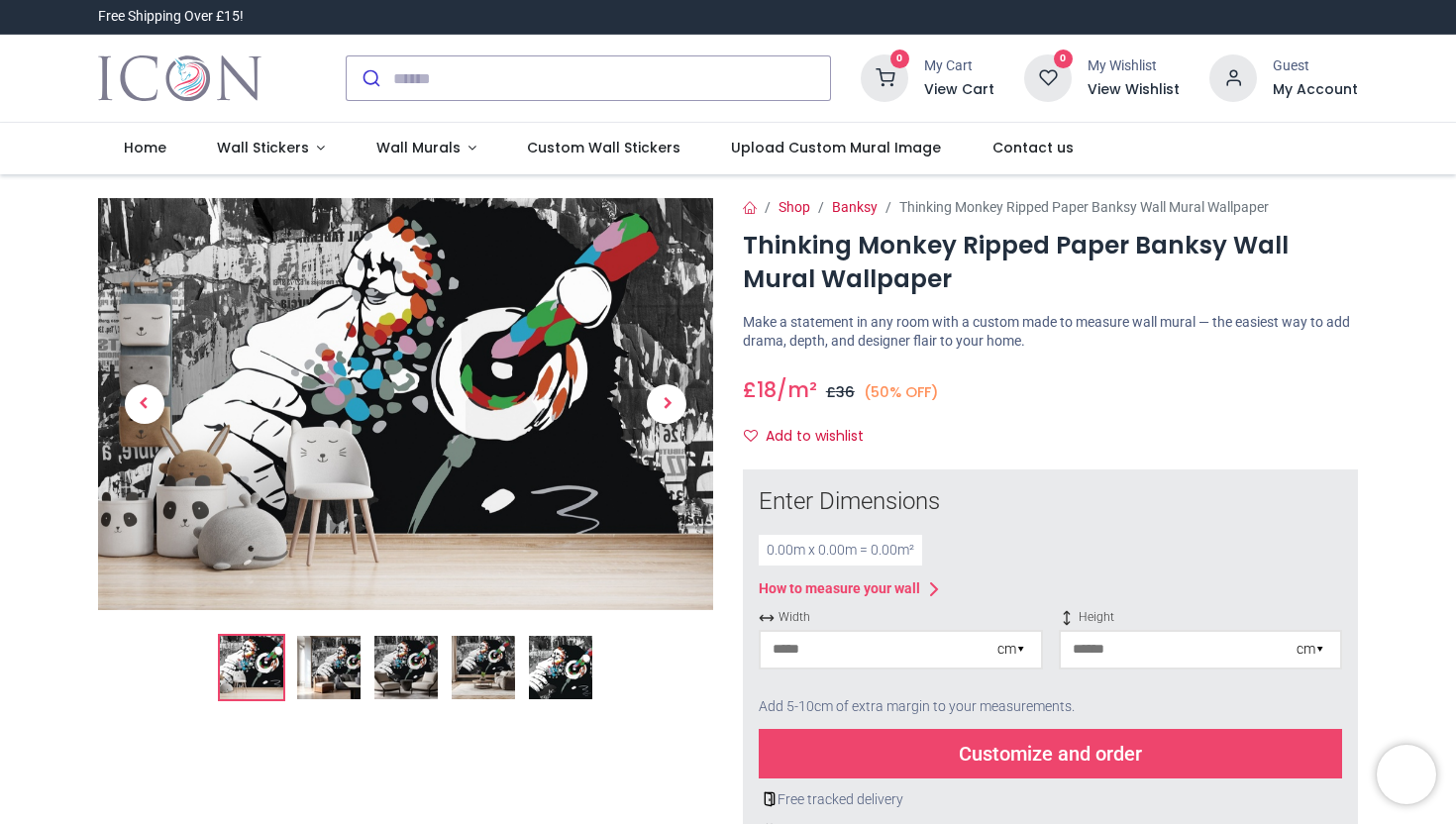 click at bounding box center (405, 404) 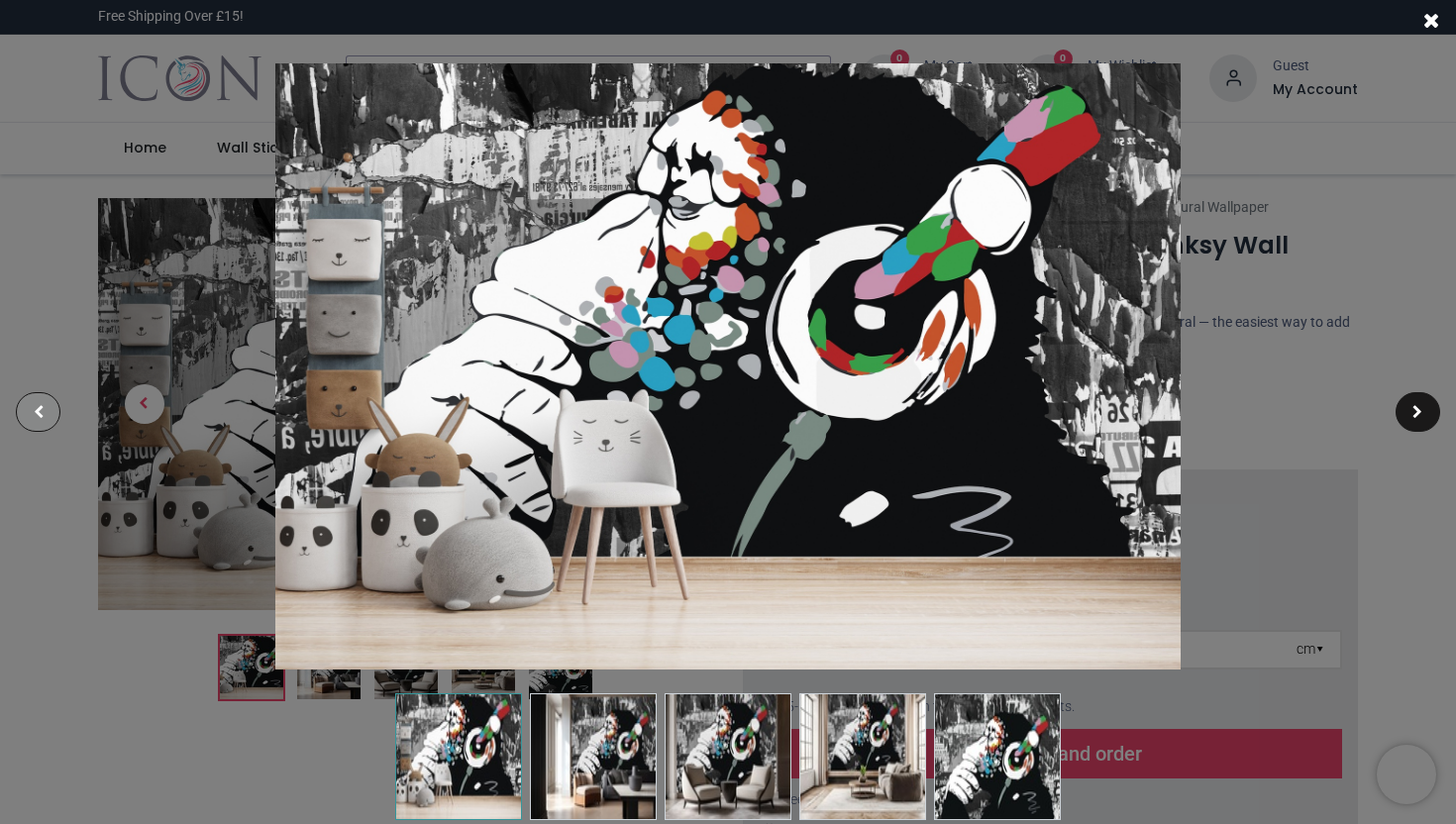 click at bounding box center [39, 412] 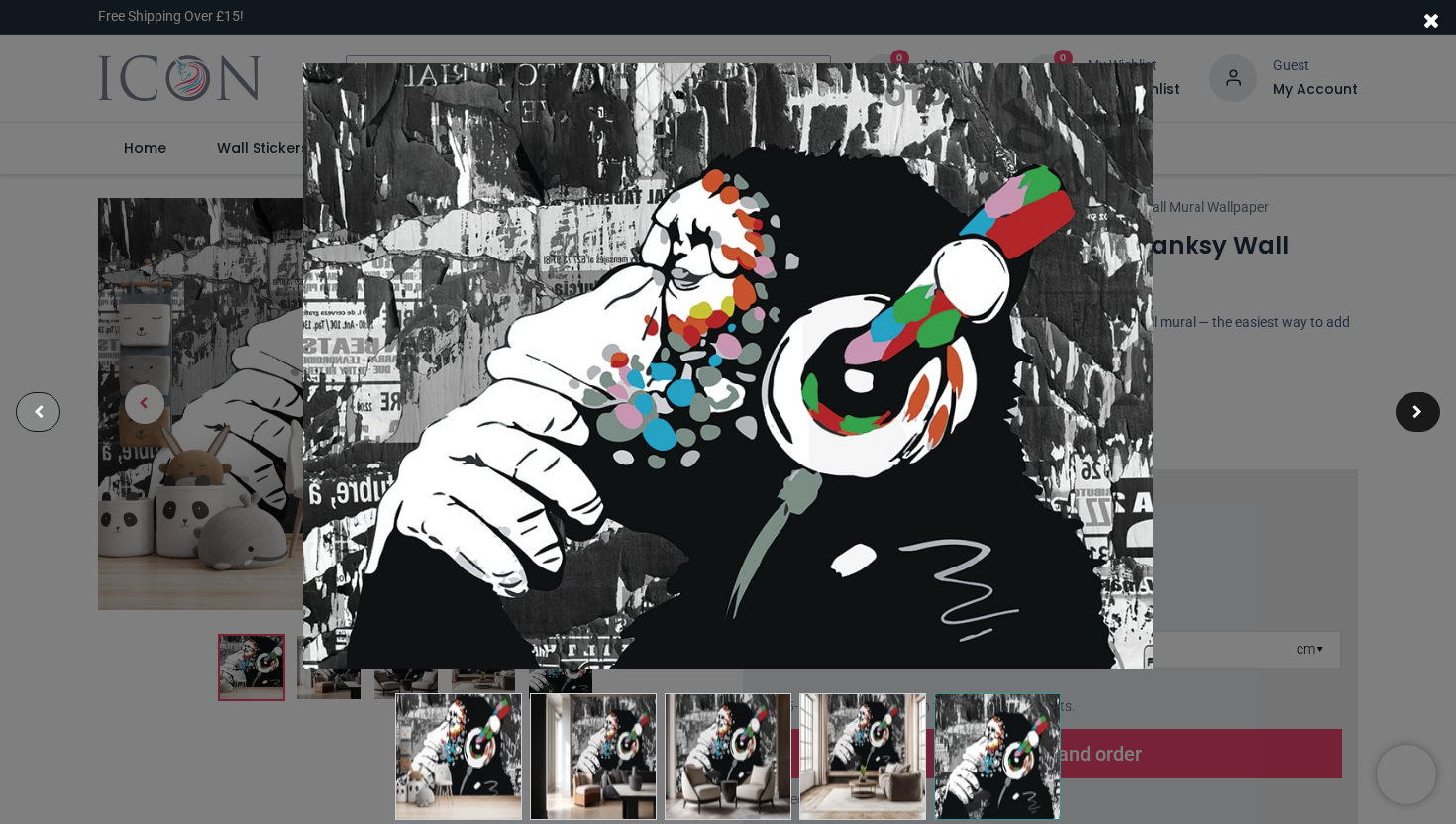 click at bounding box center [39, 412] 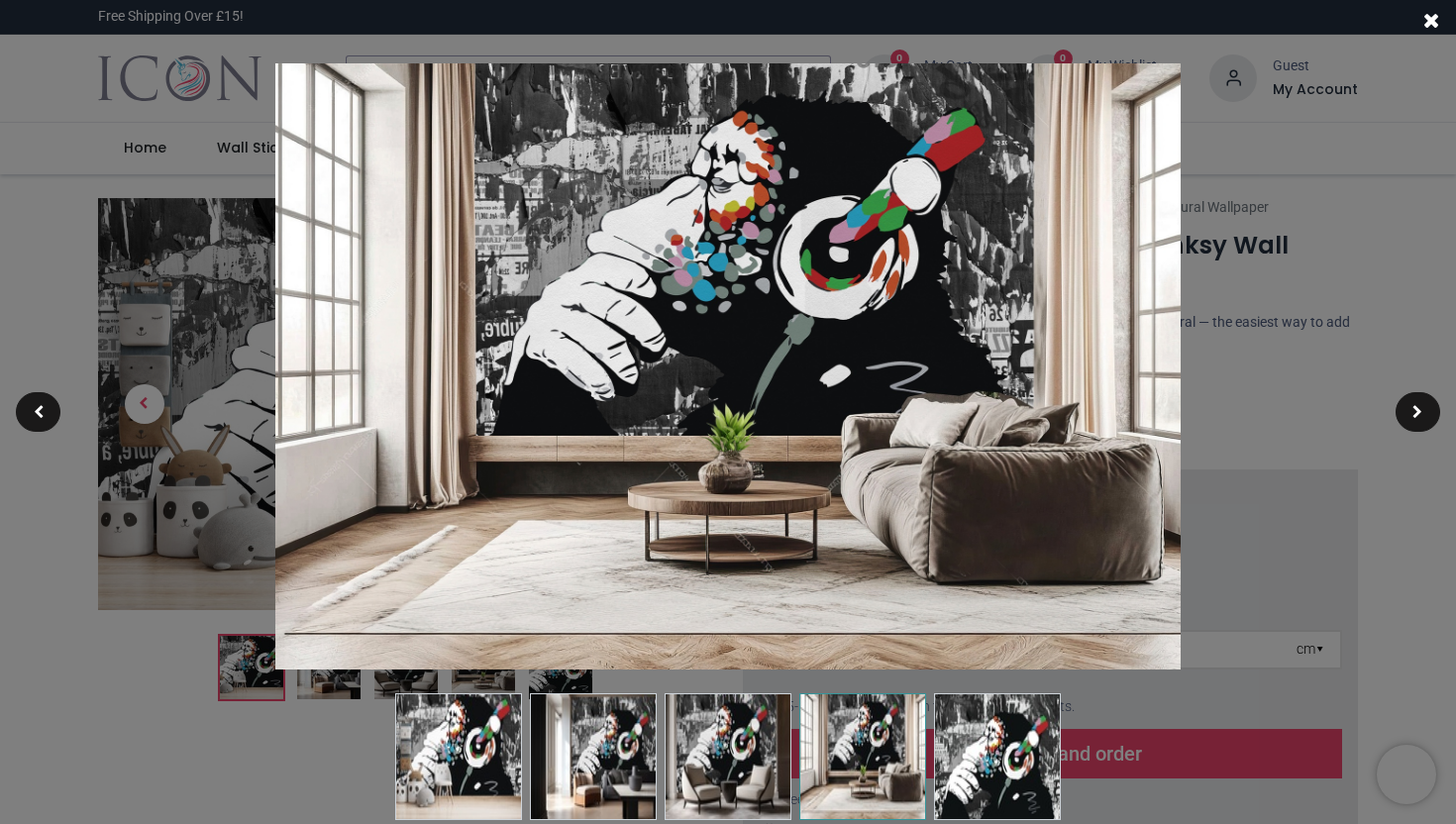 click at bounding box center [728, 412] 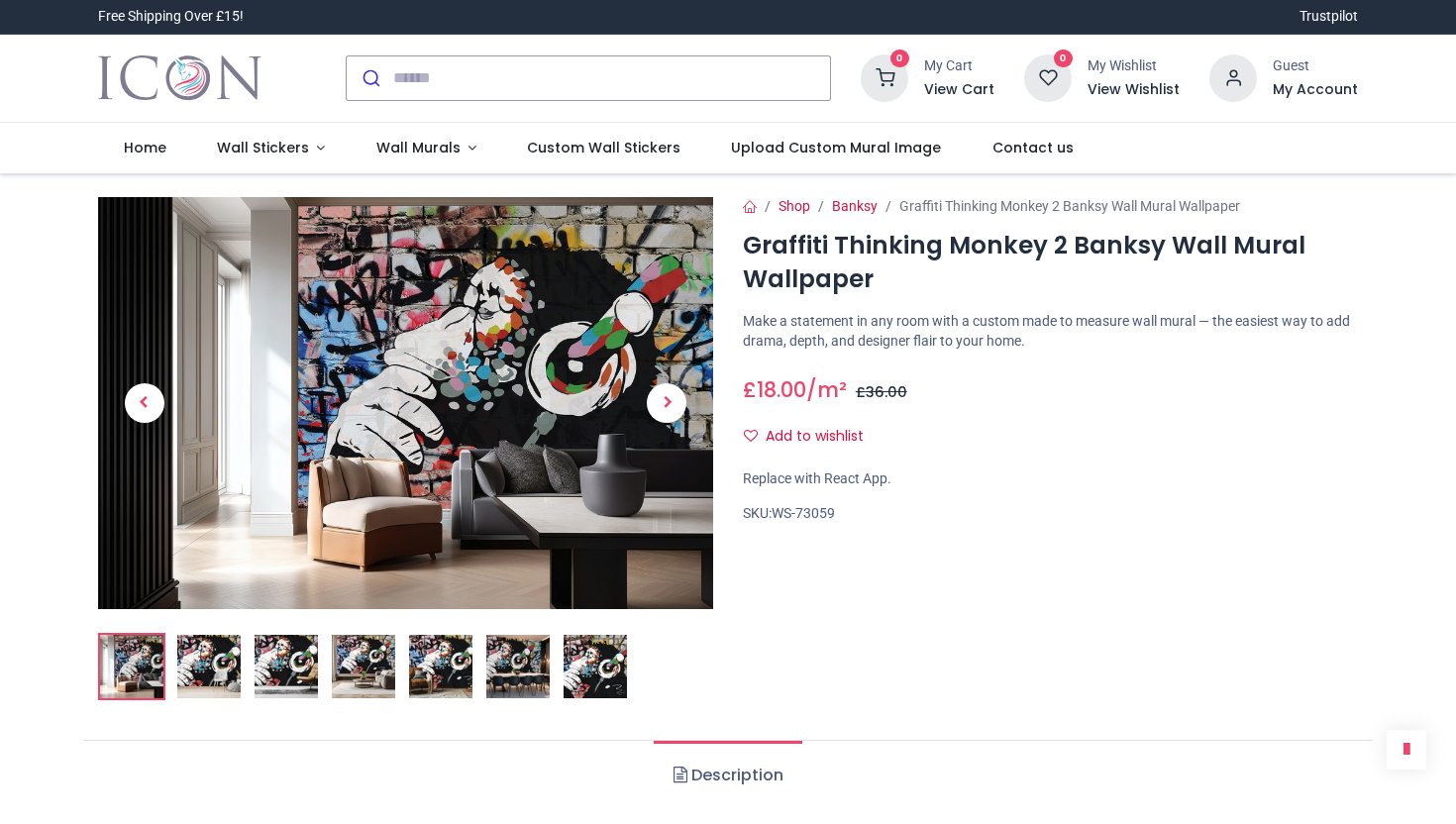 scroll, scrollTop: 0, scrollLeft: 0, axis: both 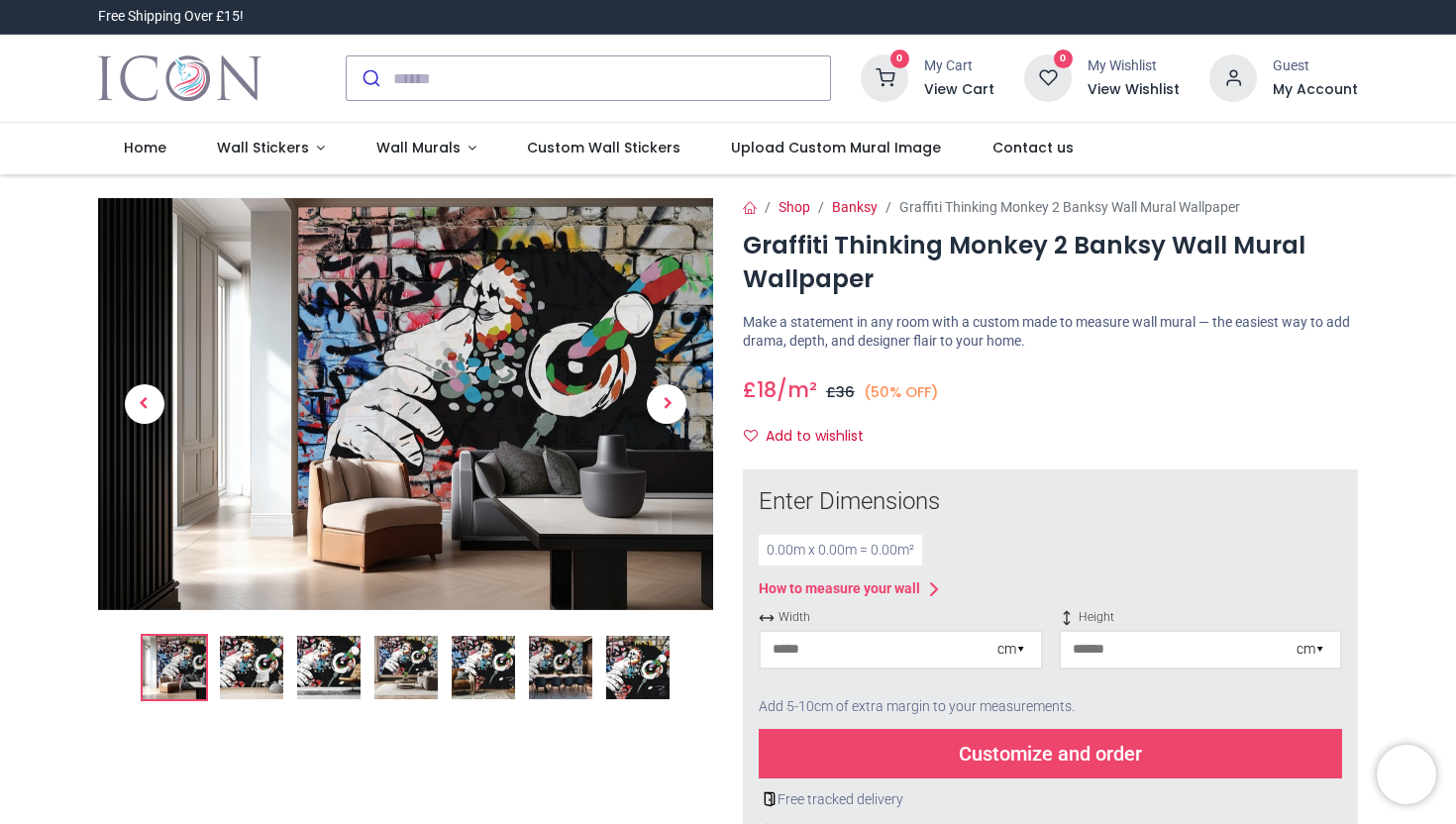click at bounding box center (405, 404) 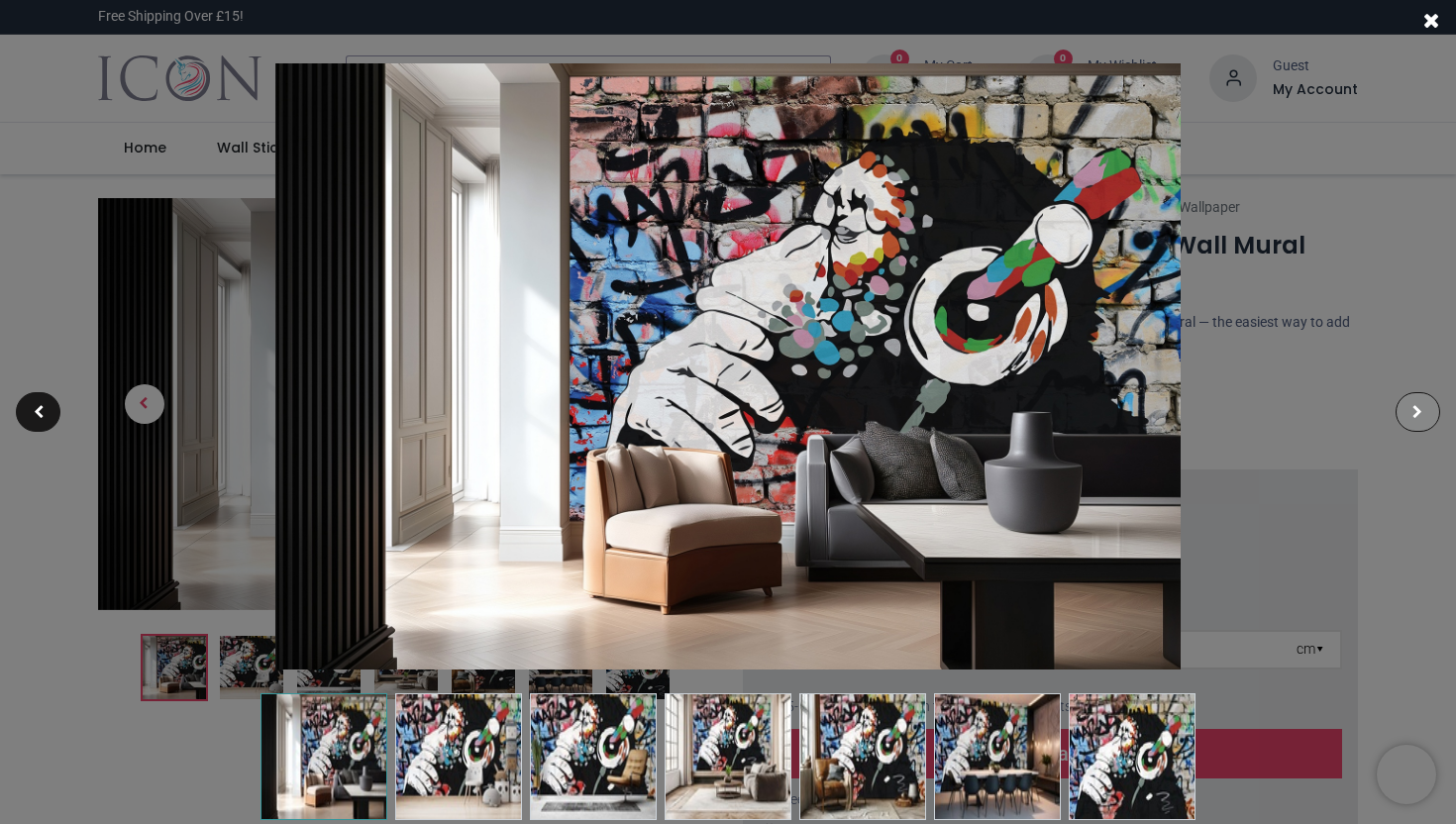 click at bounding box center (1417, 412) 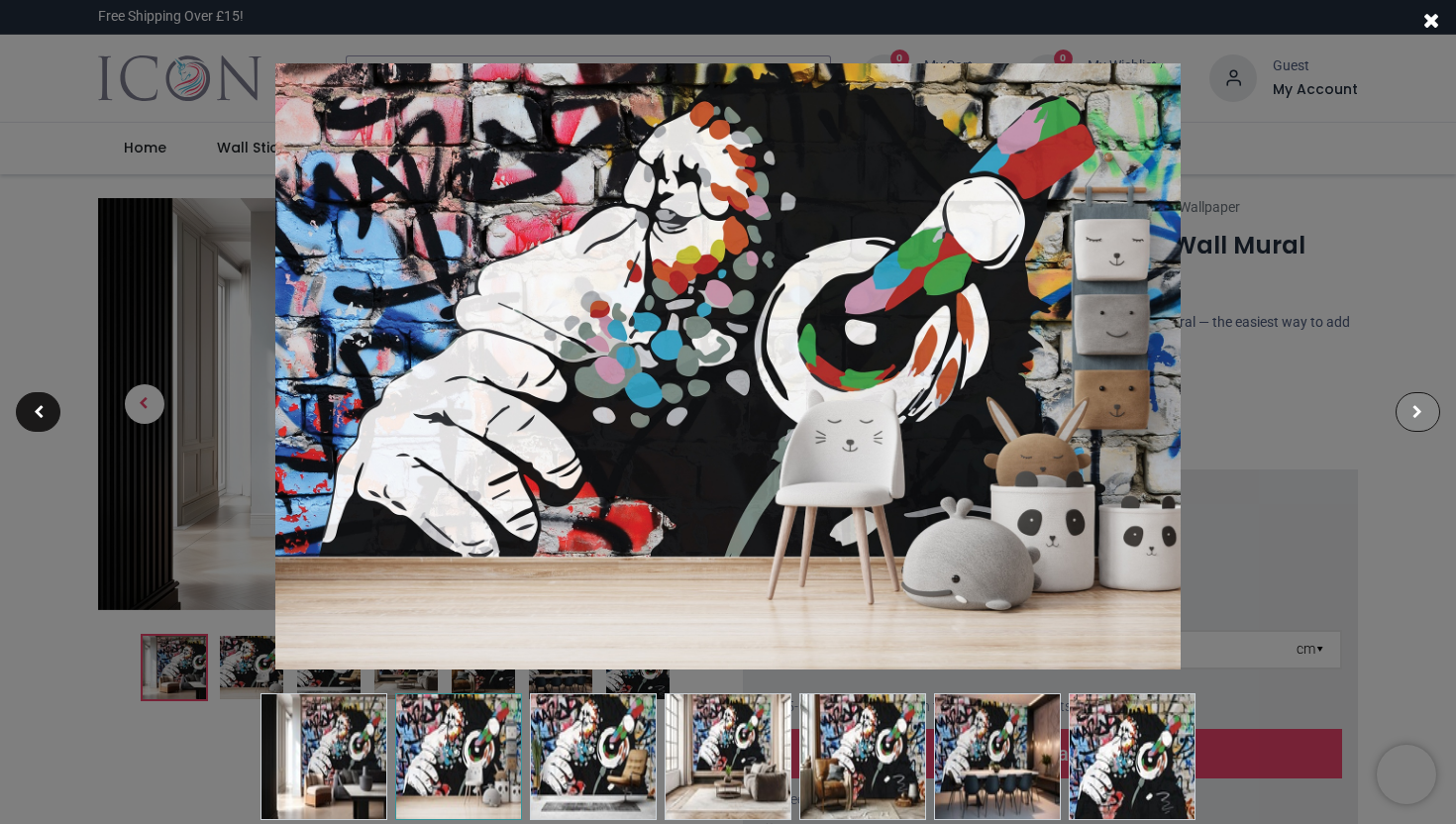 click at bounding box center (1417, 412) 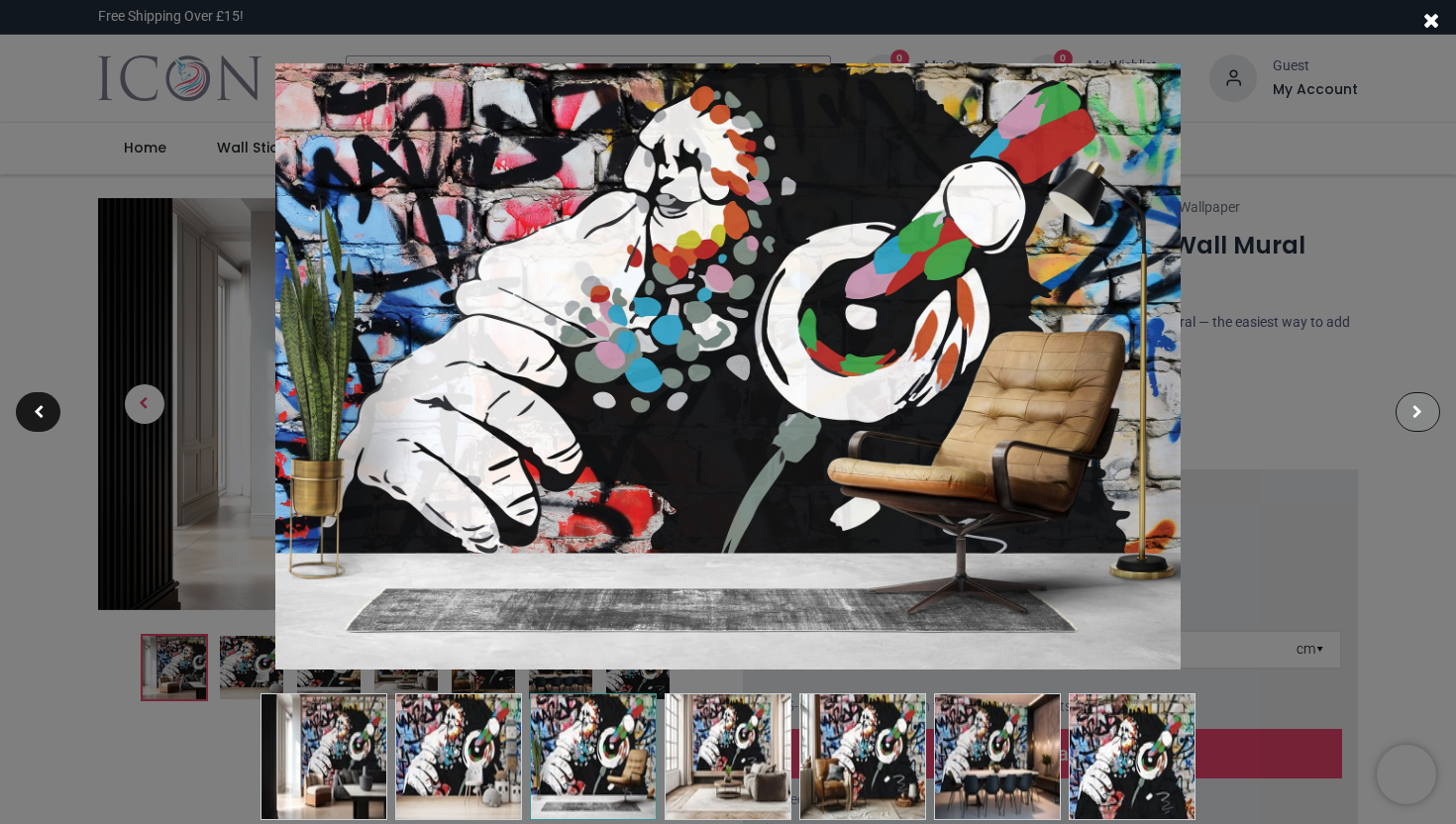 click at bounding box center (1417, 412) 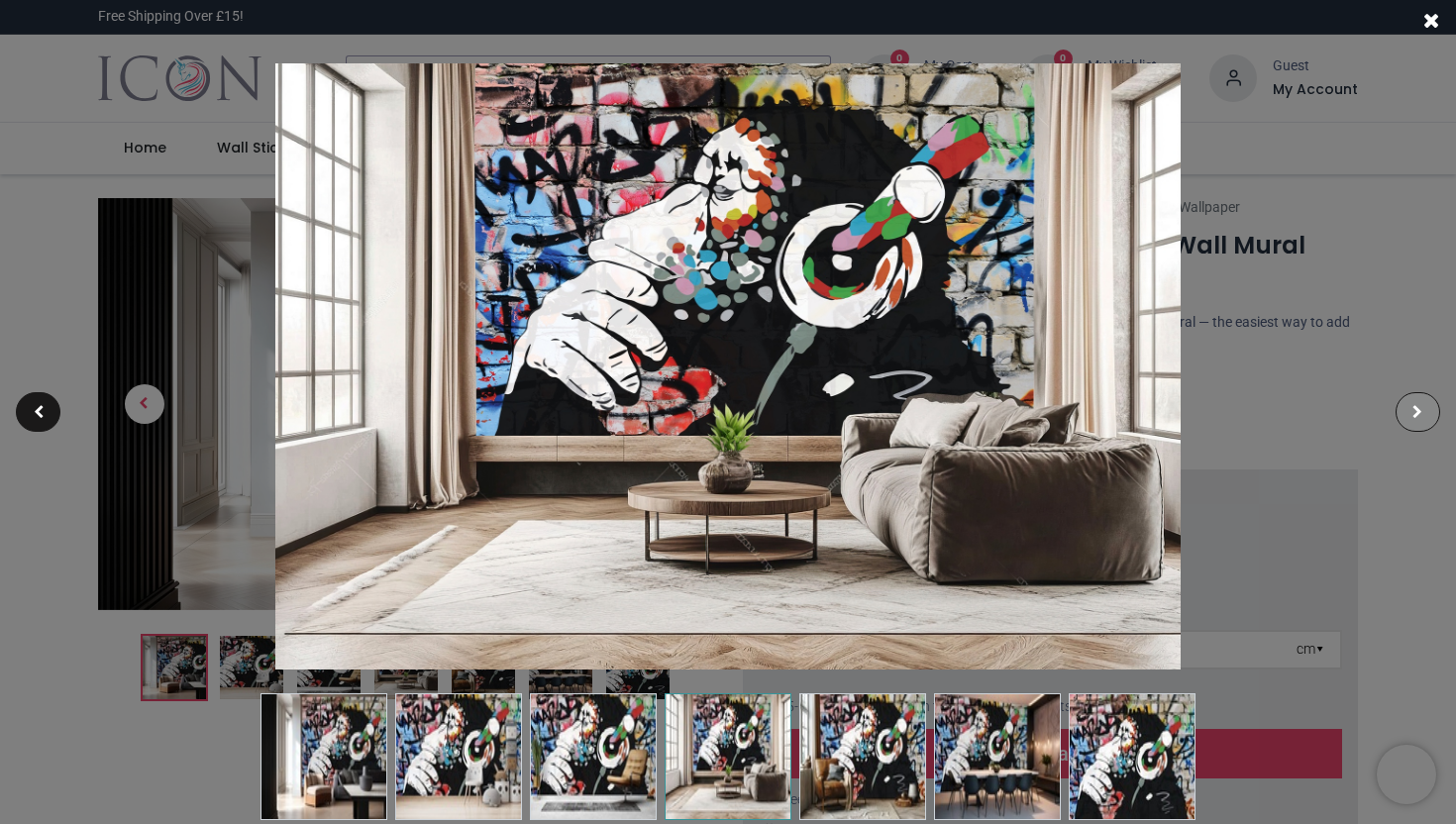 click at bounding box center [1417, 412] 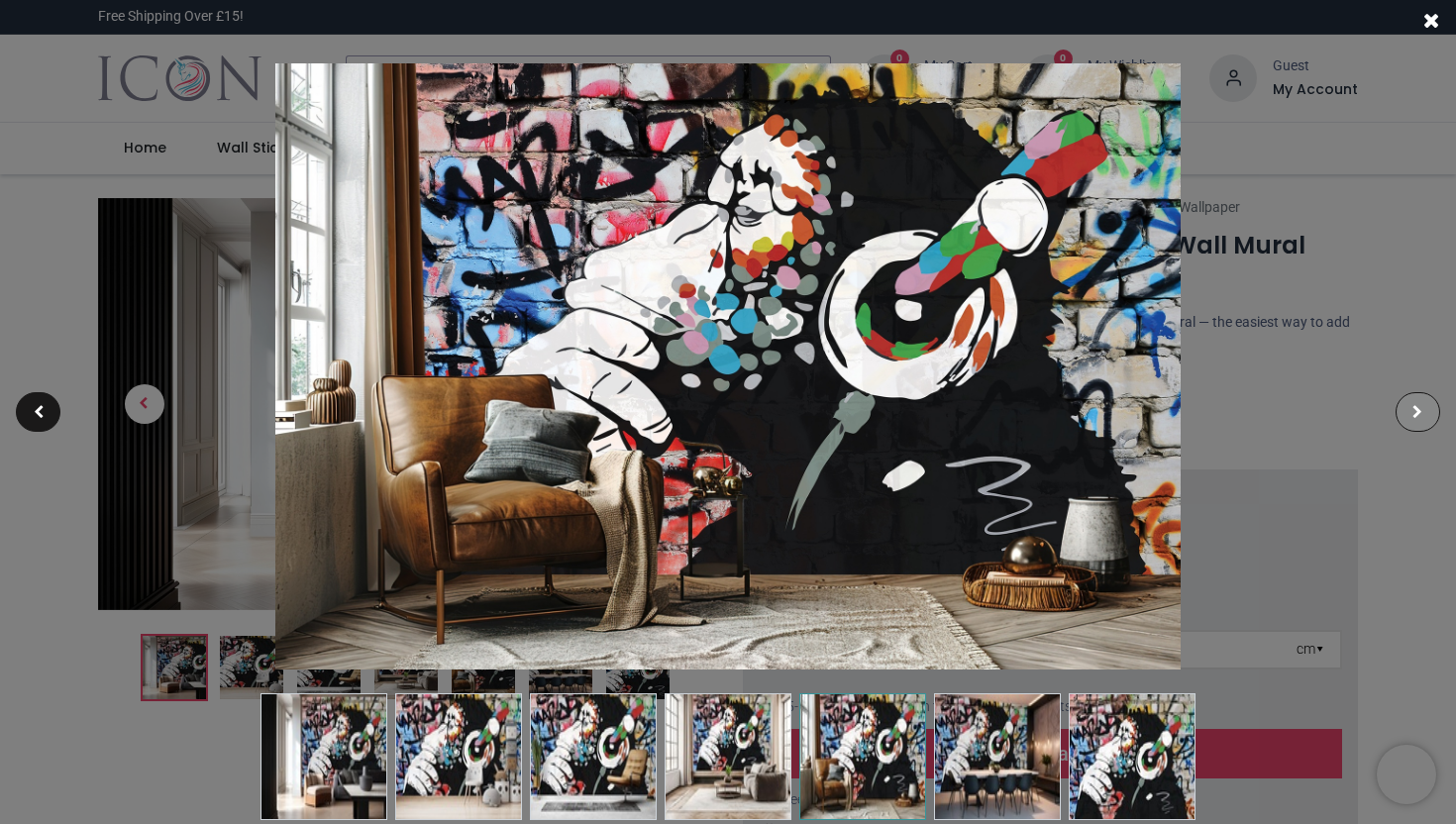 click at bounding box center (1417, 412) 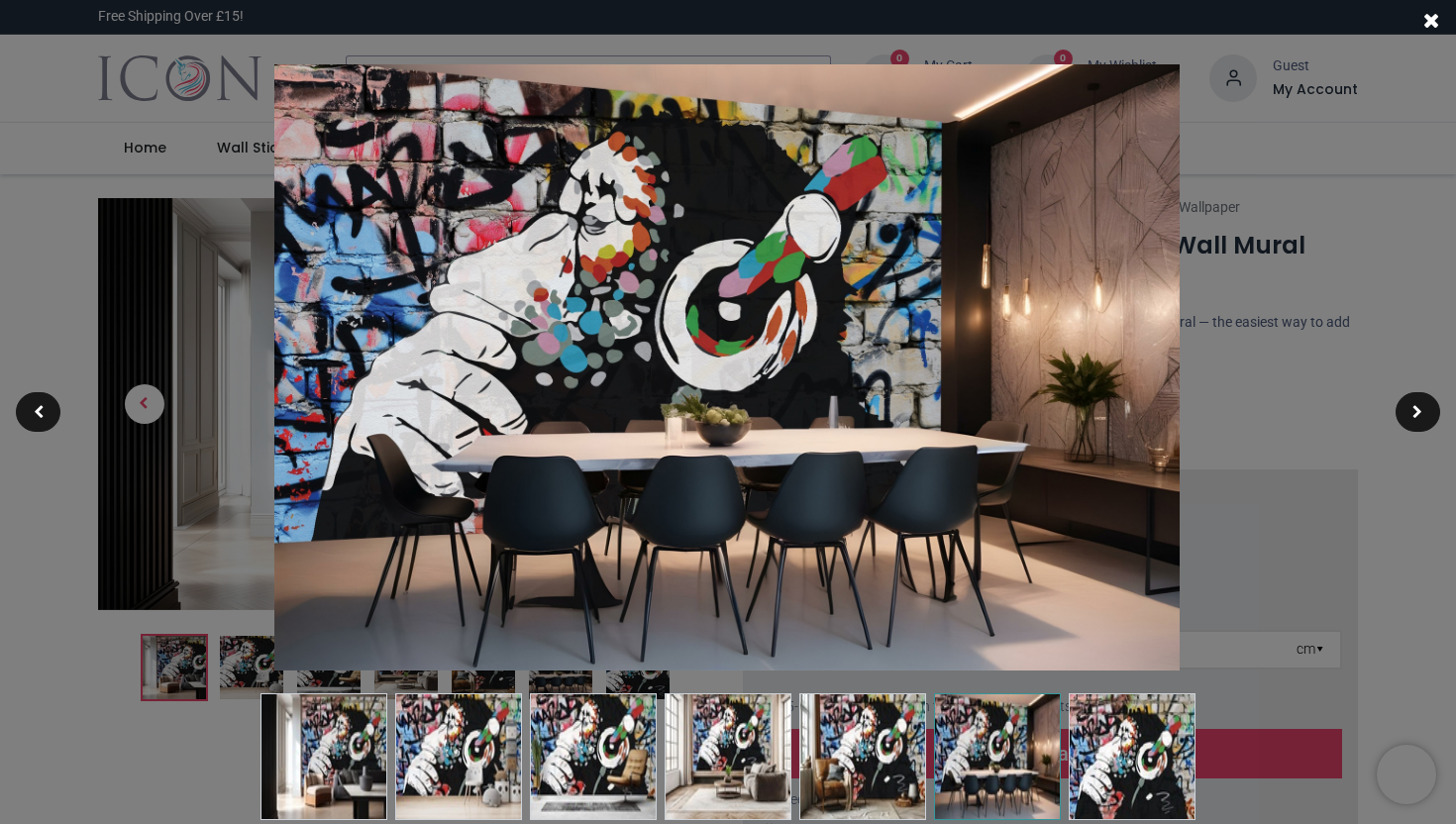click at bounding box center [727, 367] 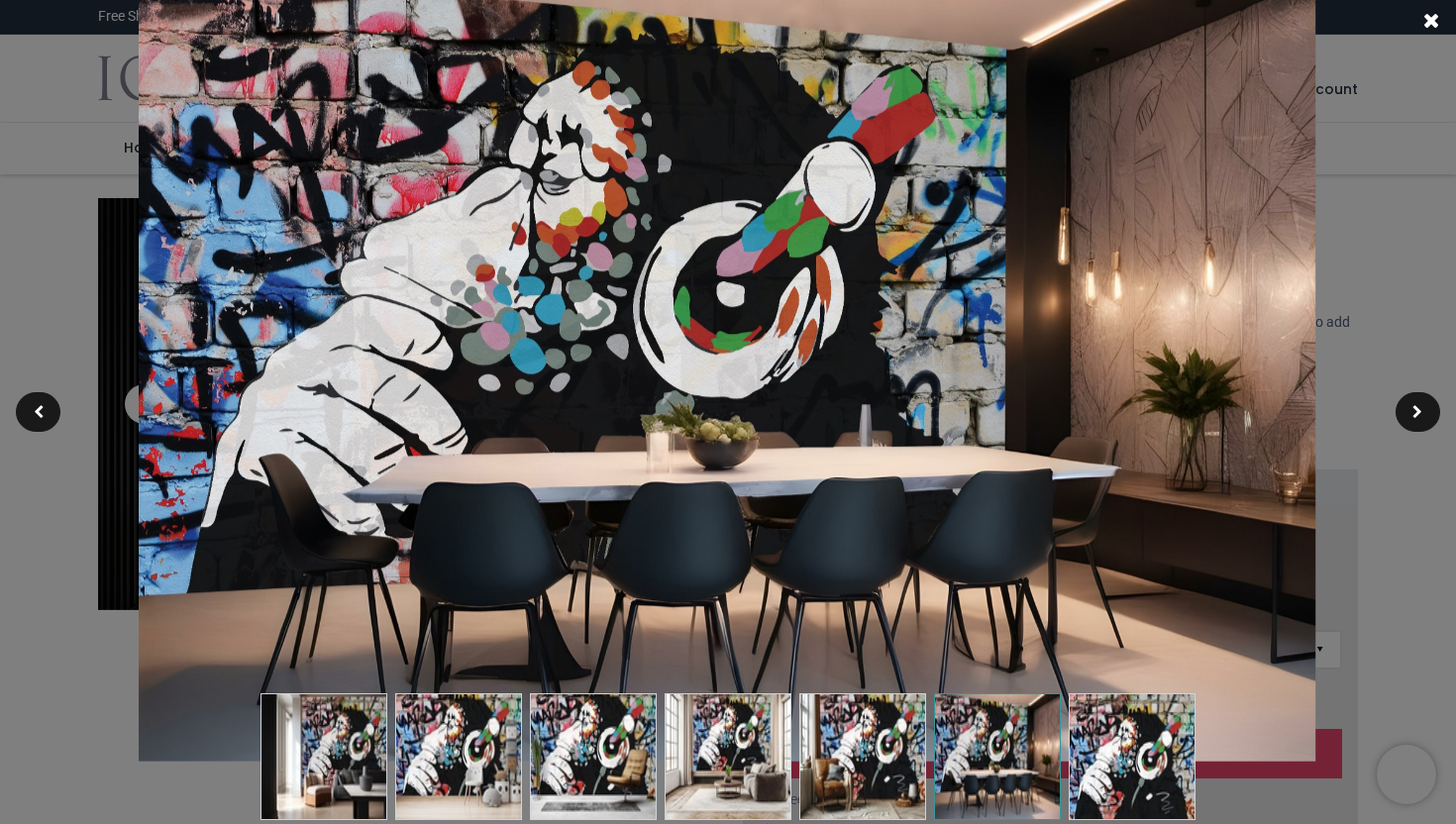 click at bounding box center (727, 367) 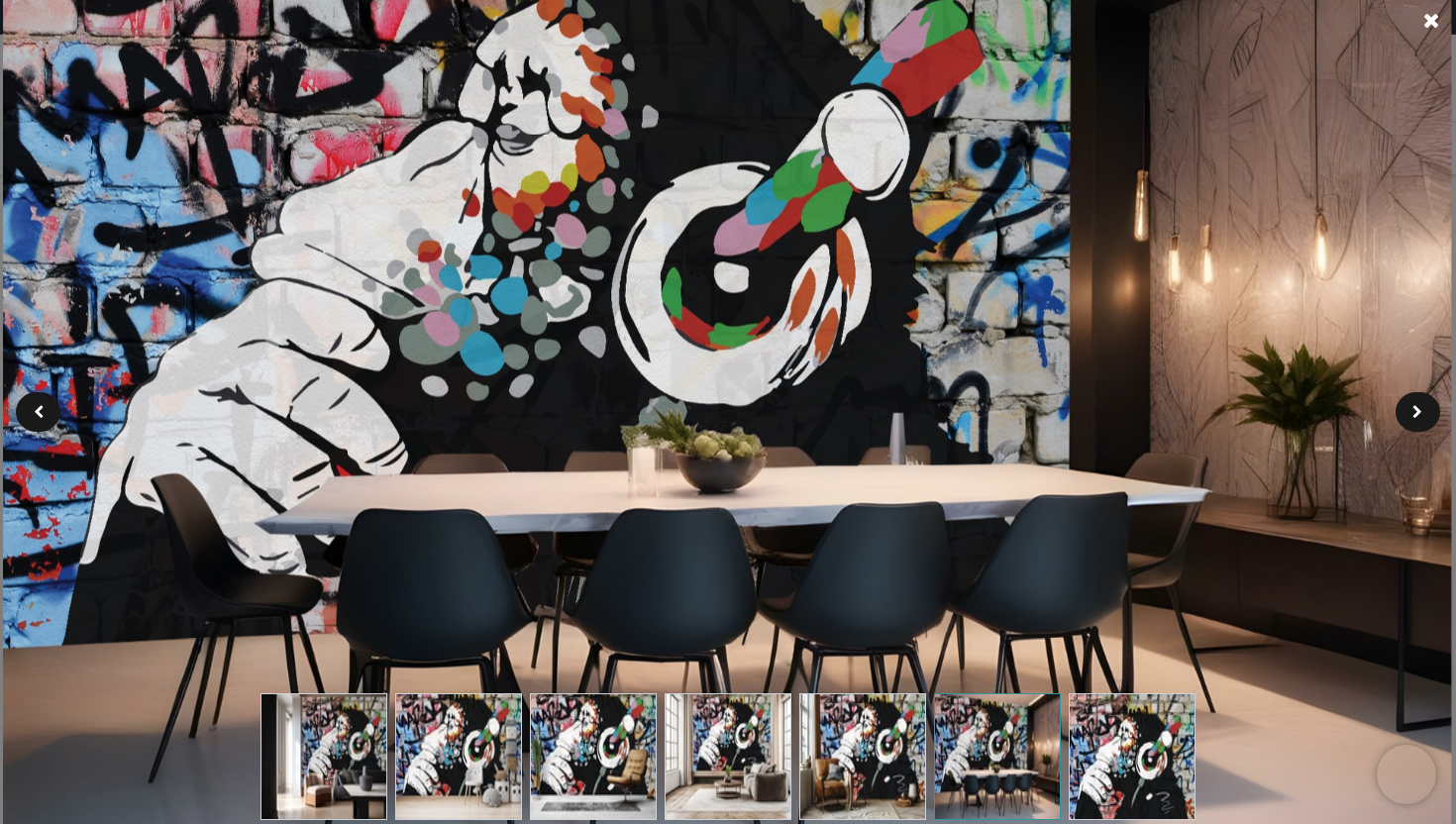 click at bounding box center [727, 366] 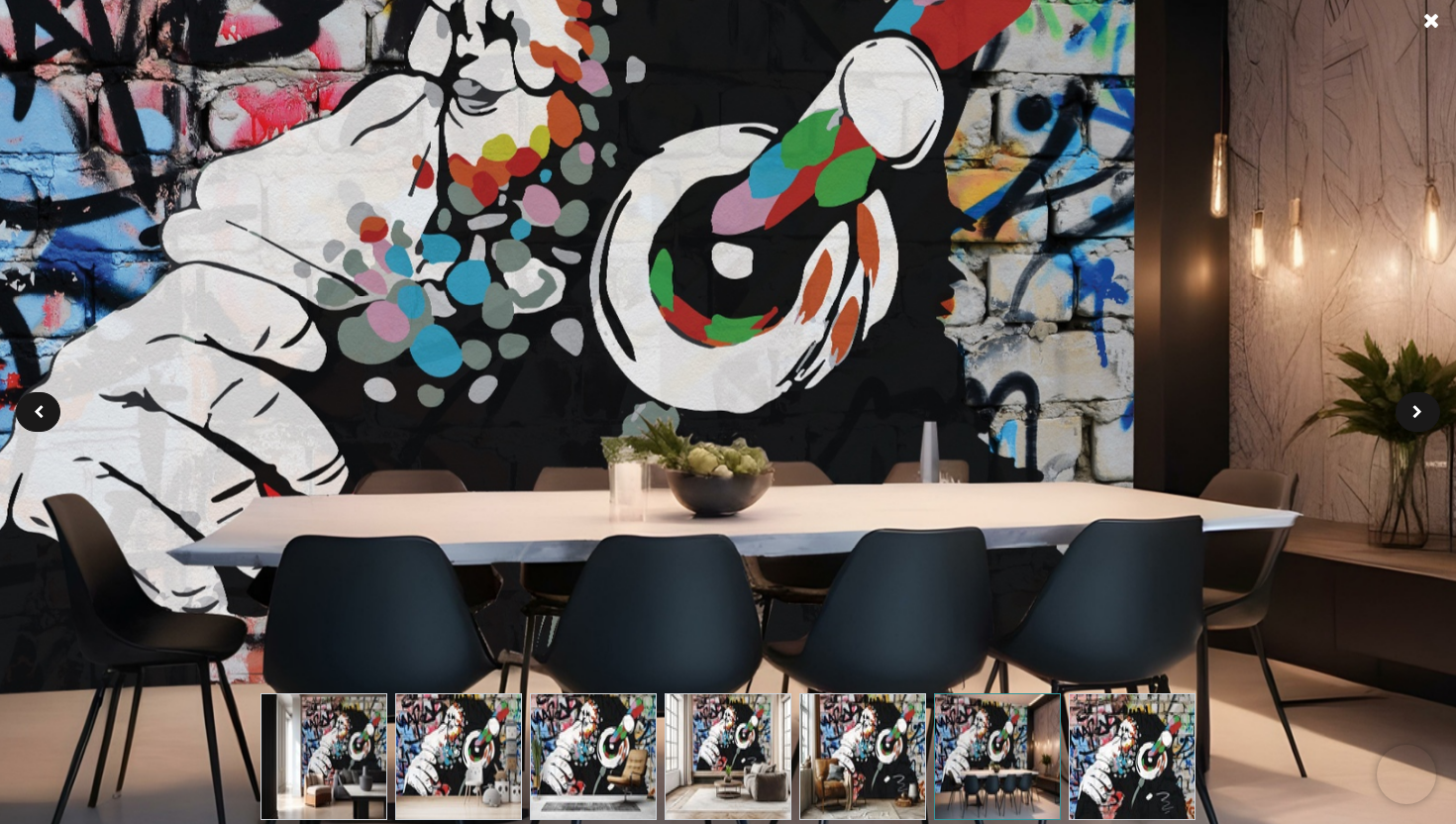 click at bounding box center (1431, 20) 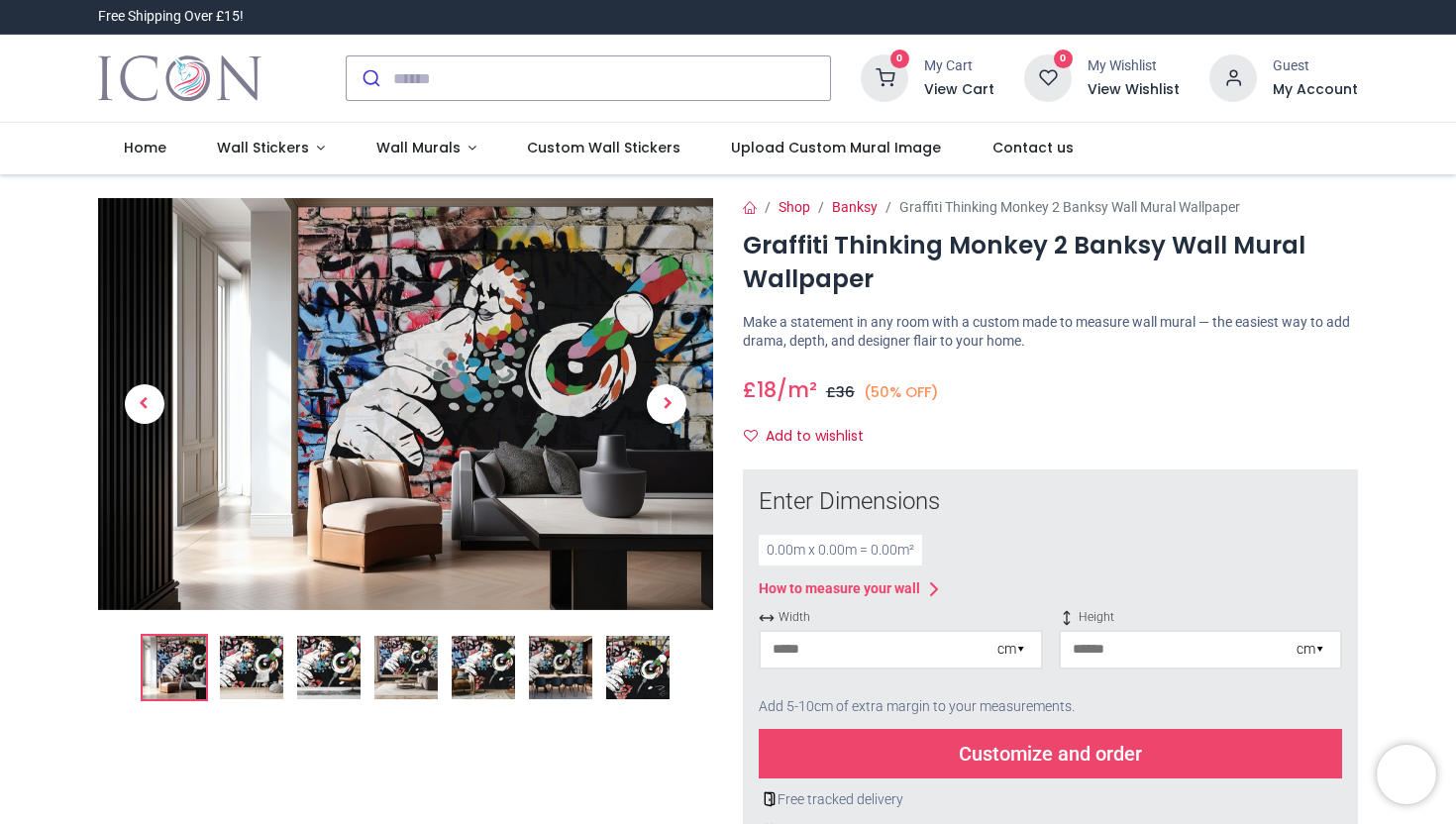 scroll, scrollTop: 37, scrollLeft: 0, axis: vertical 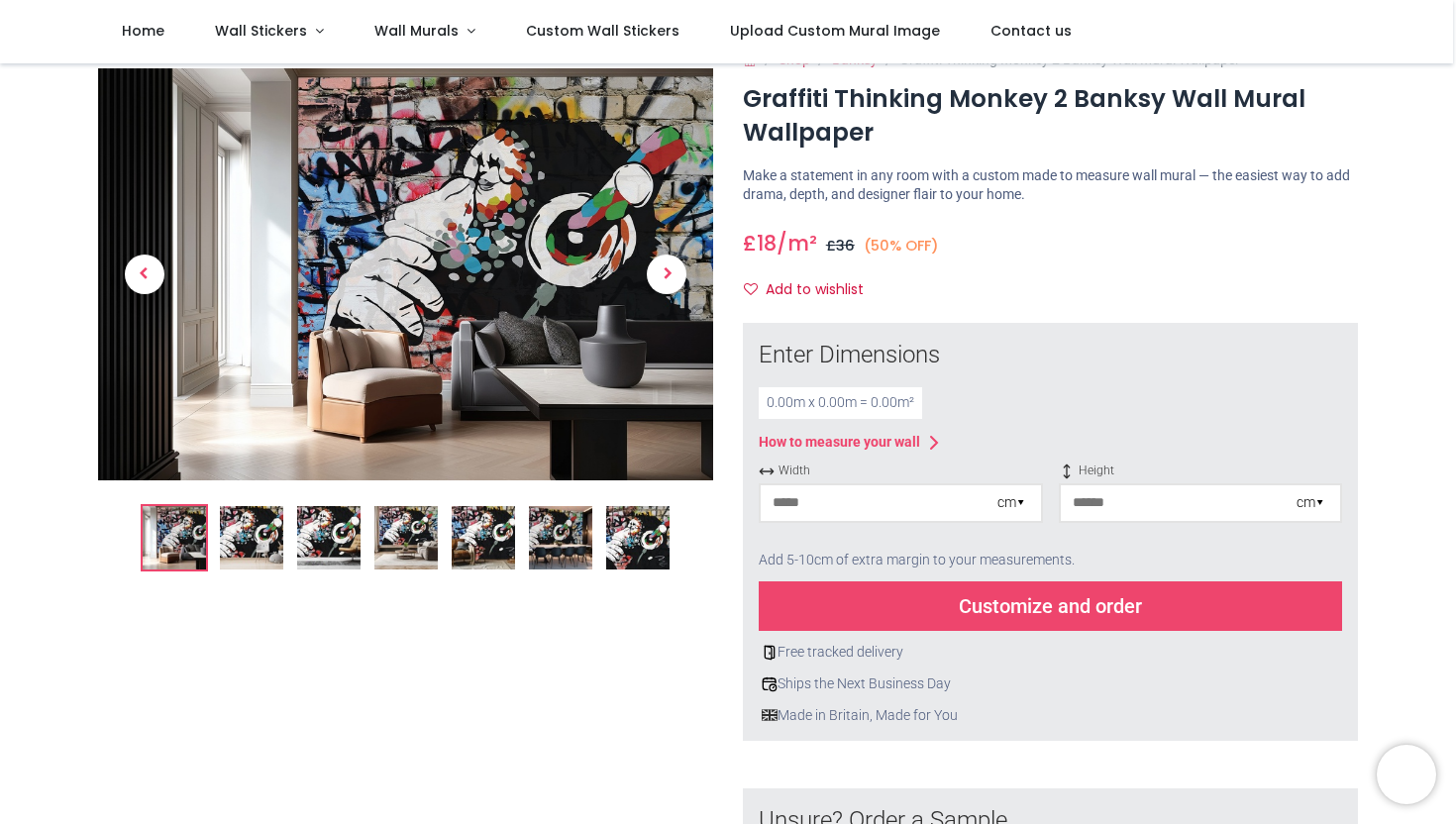 click at bounding box center [879, 503] 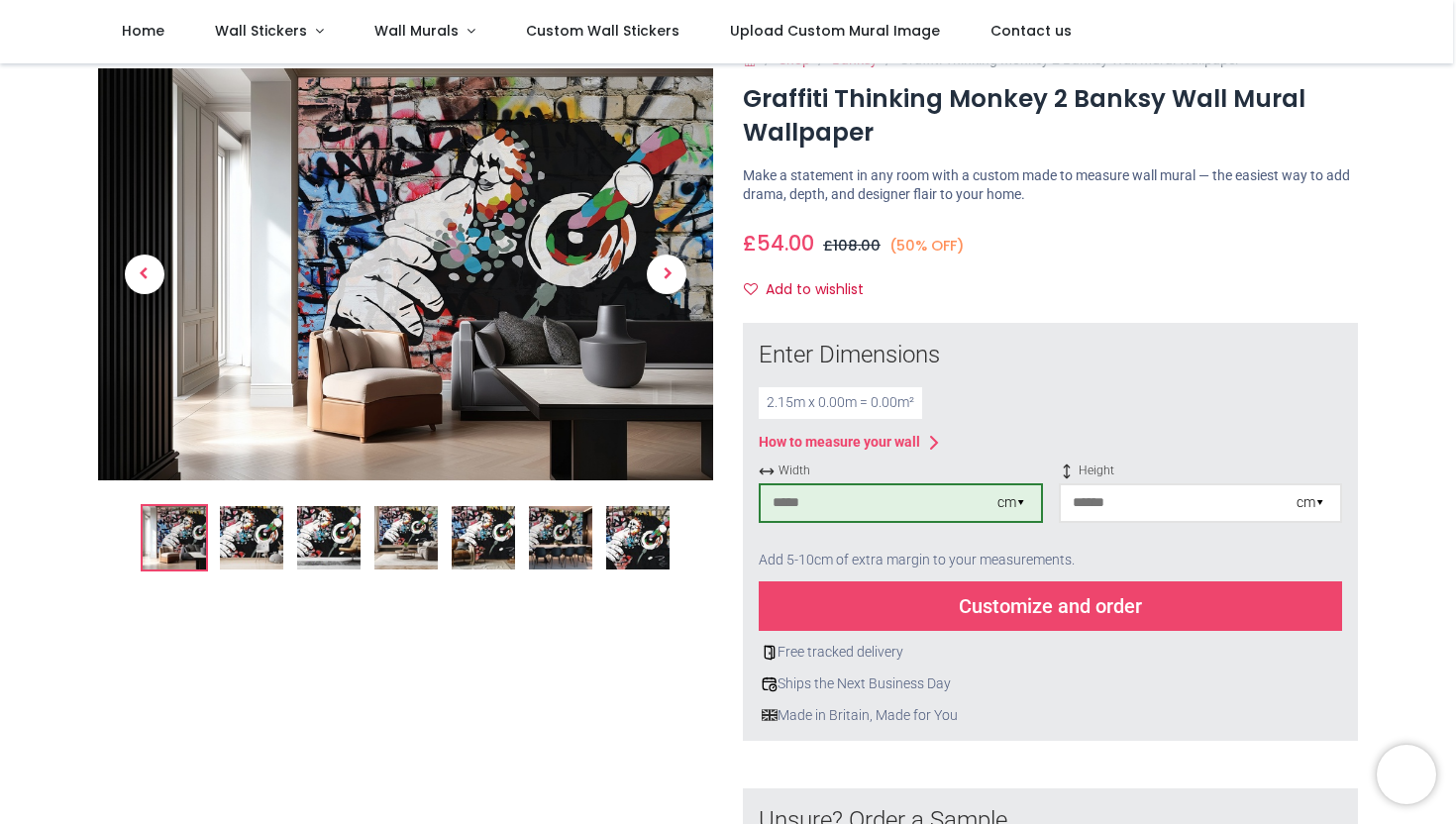 click at bounding box center (1179, 503) 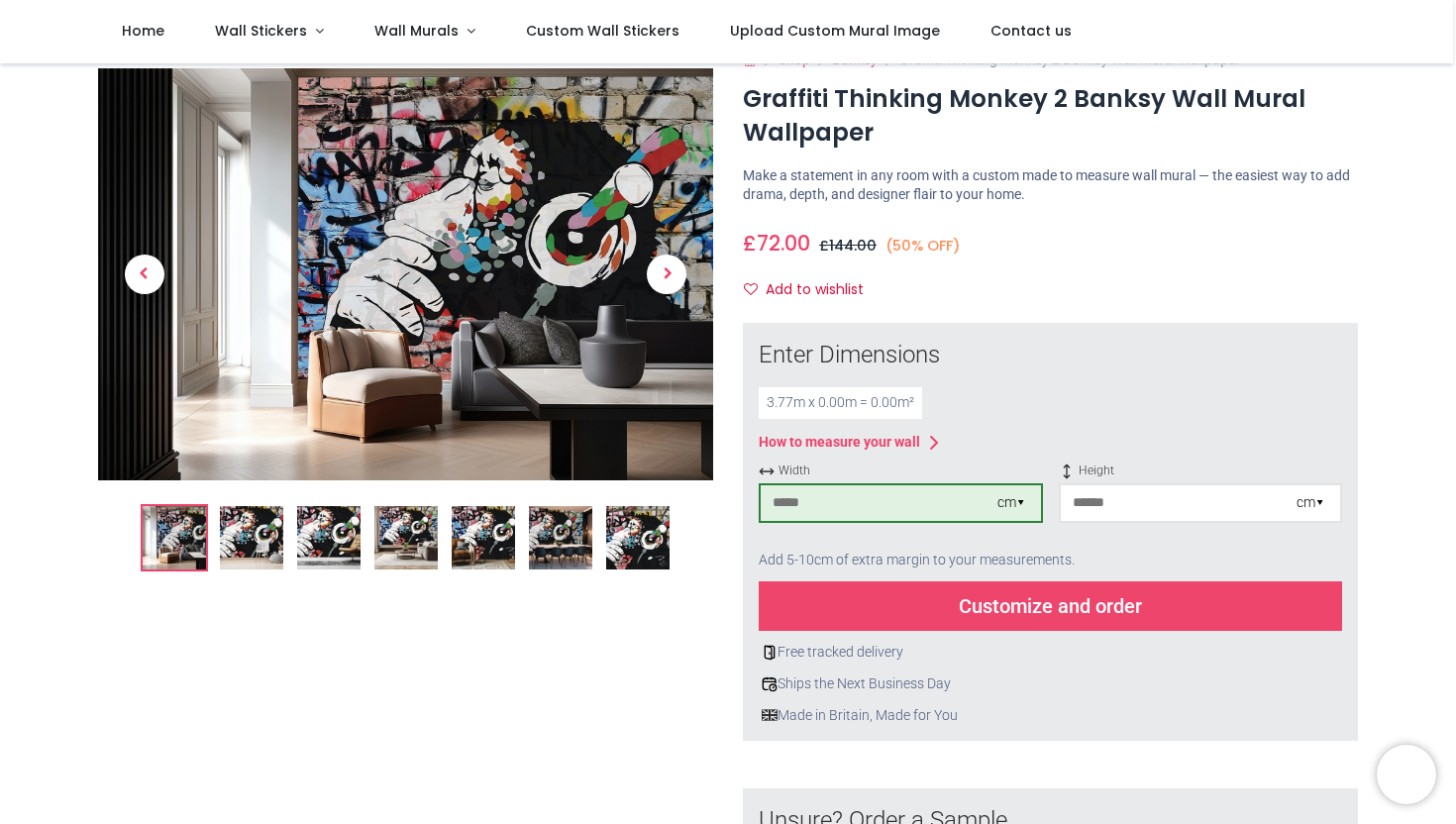 type on "***" 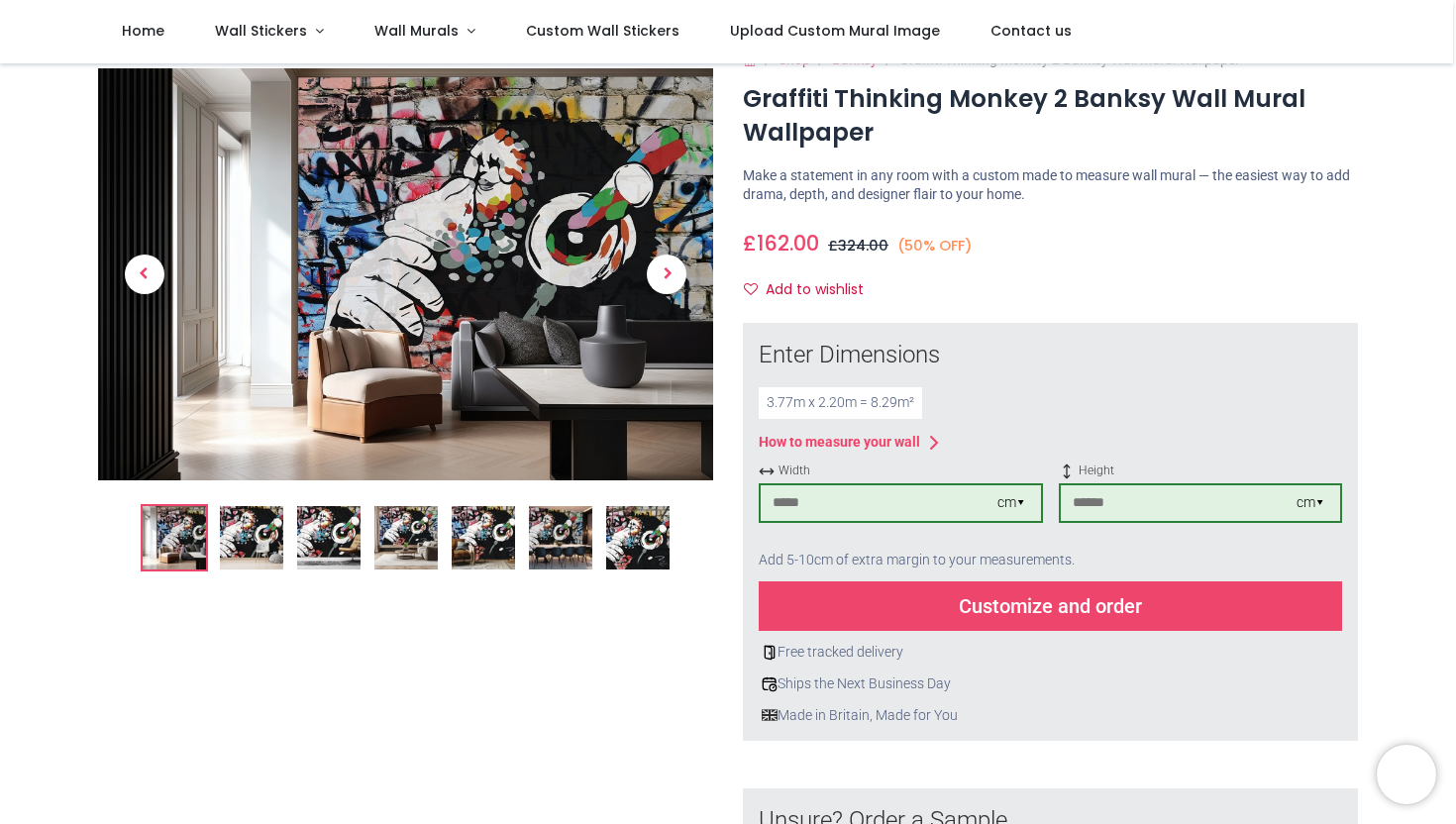 type on "***" 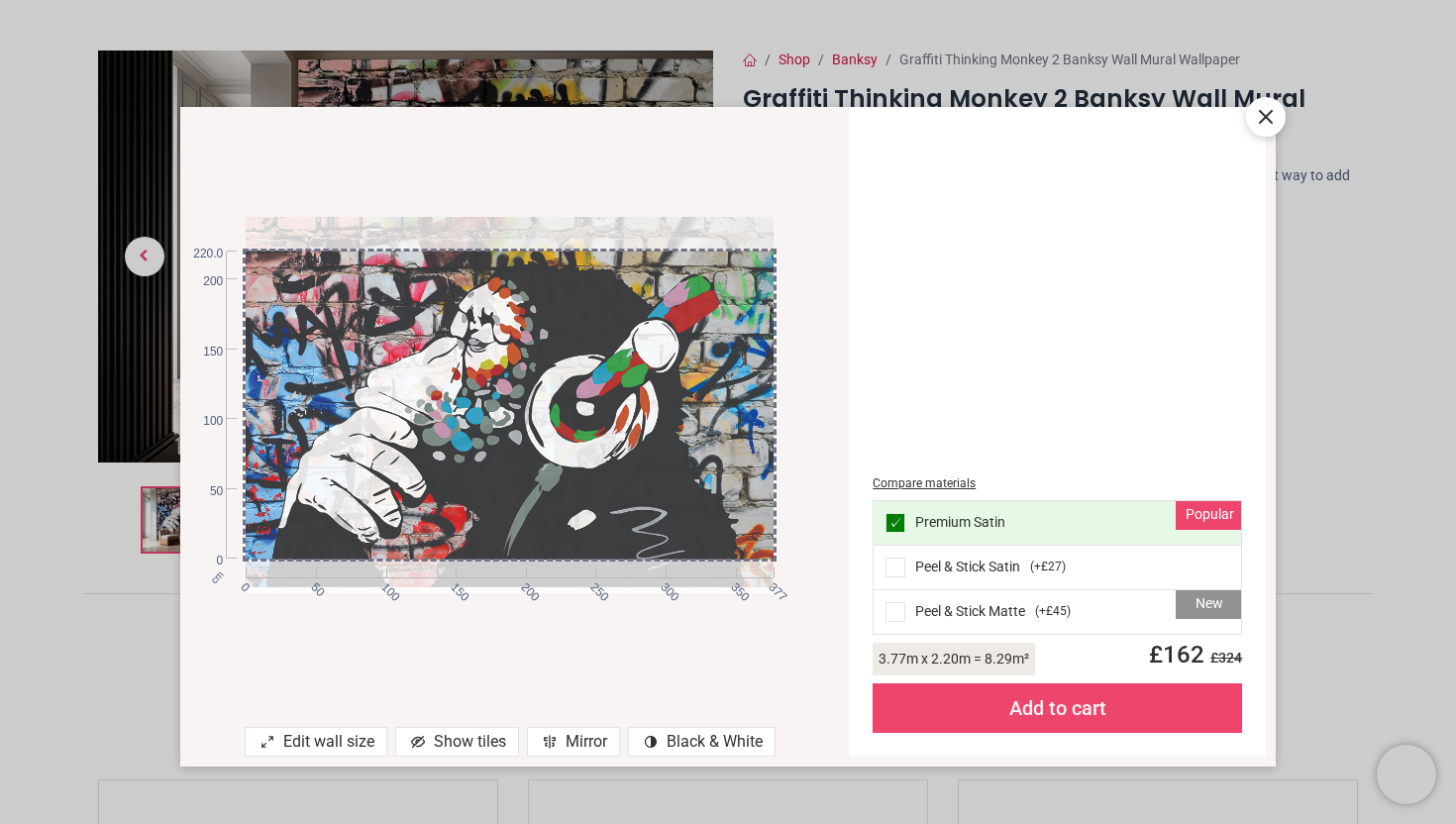 drag, startPoint x: 669, startPoint y: 436, endPoint x: 721, endPoint y: 430, distance: 52.345009 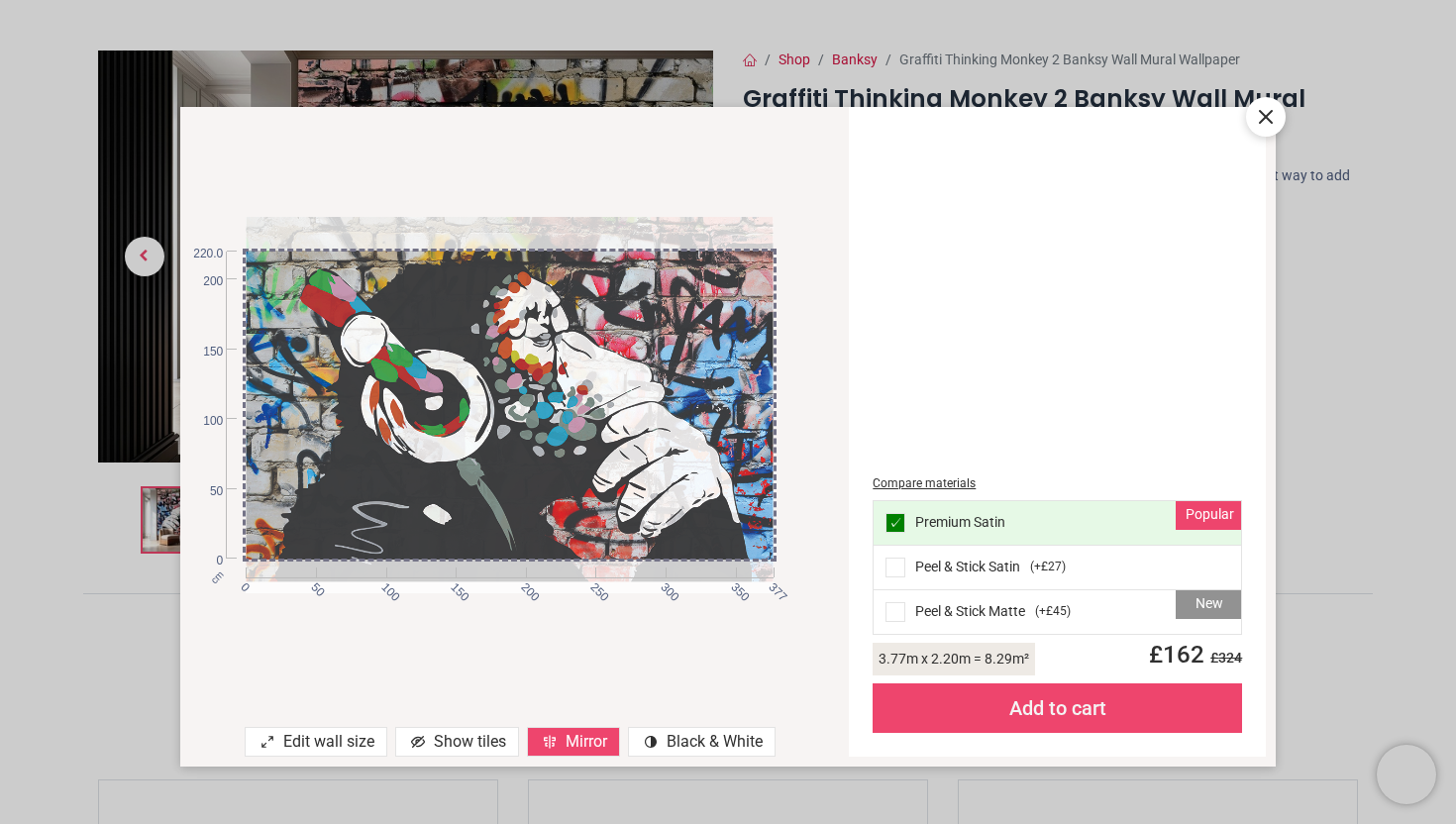 click at bounding box center [509, 393] 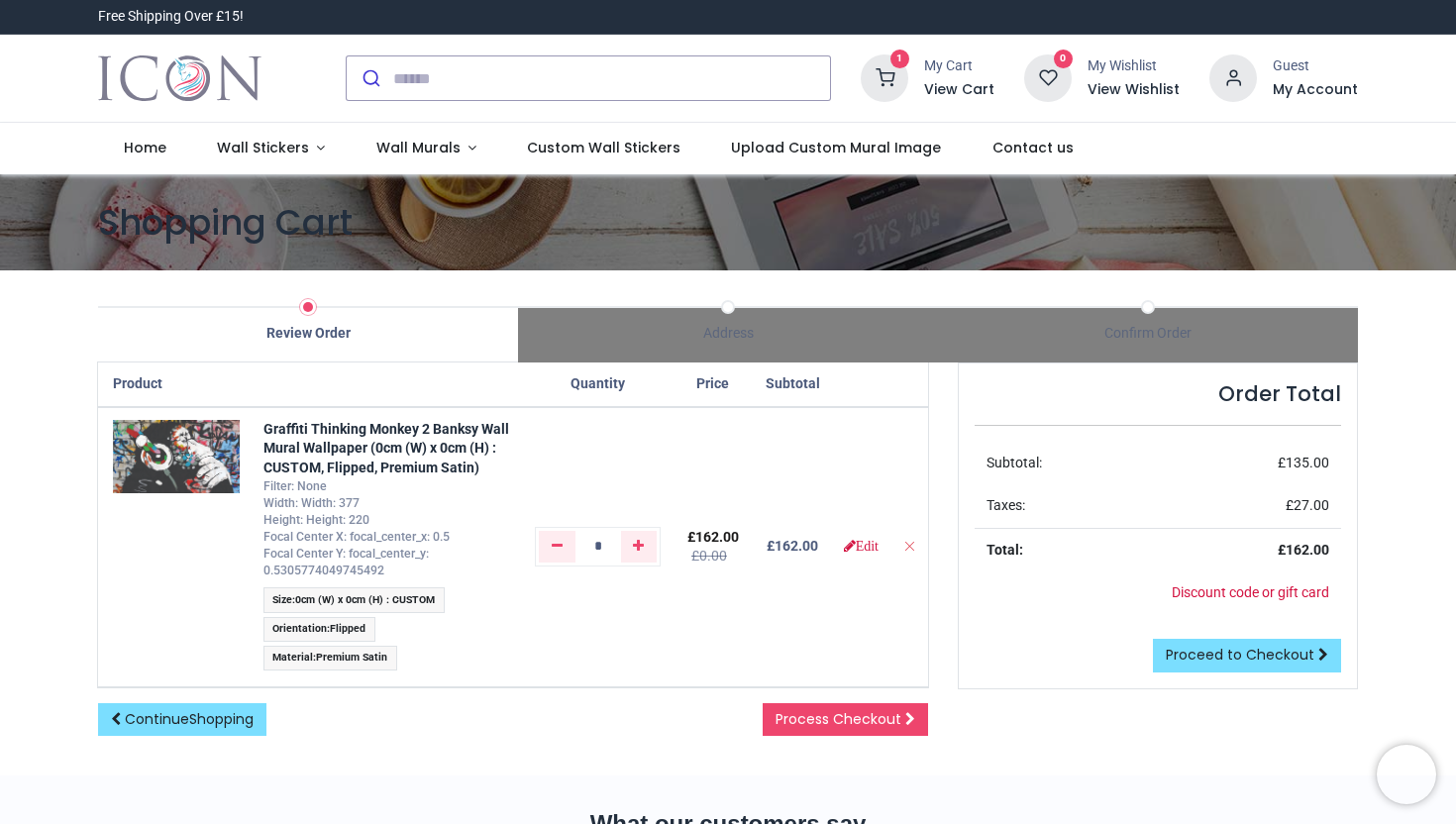 scroll, scrollTop: 0, scrollLeft: 0, axis: both 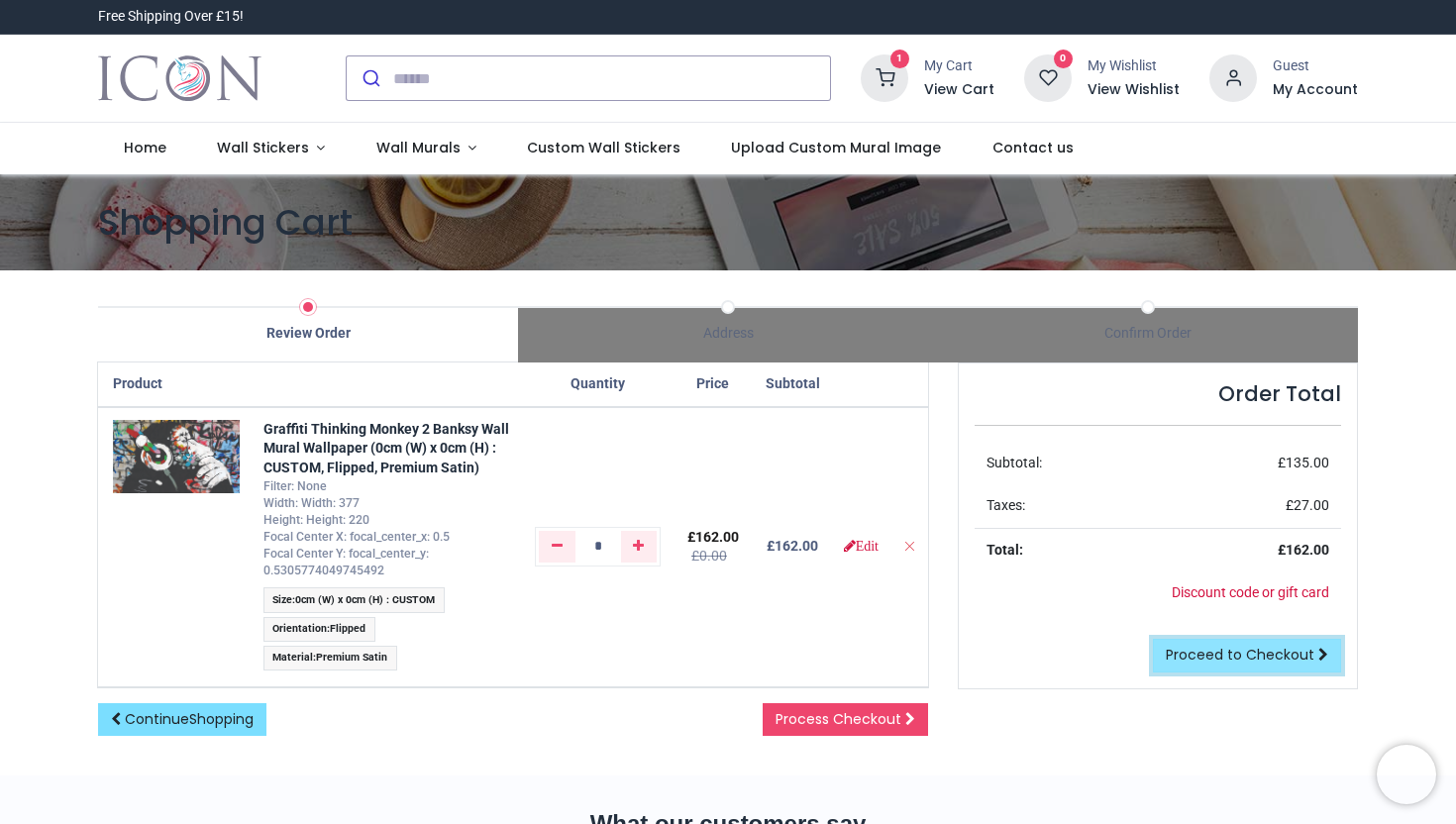 click on "Proceed to Checkout" at bounding box center [1240, 655] 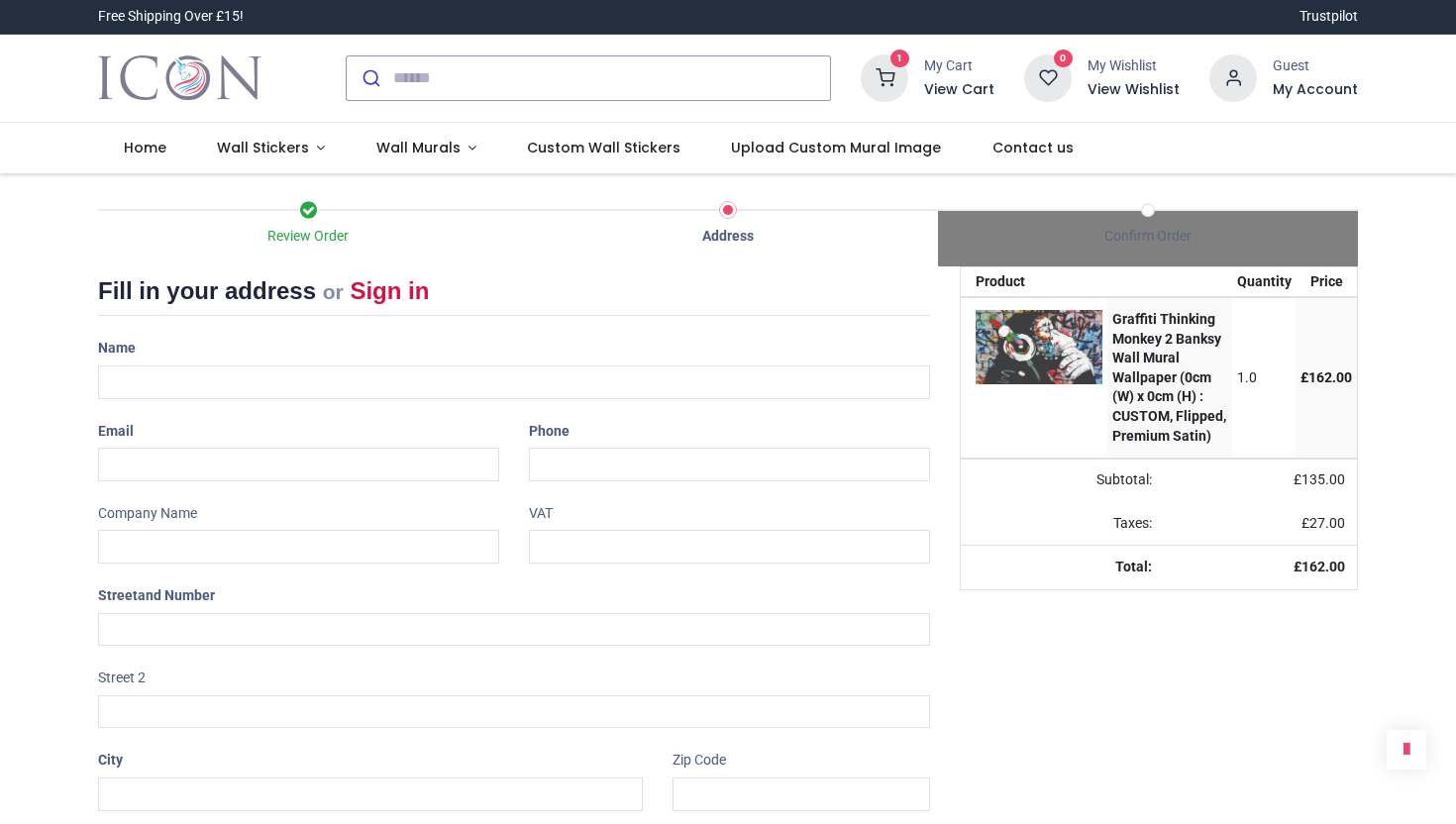 scroll, scrollTop: 0, scrollLeft: 0, axis: both 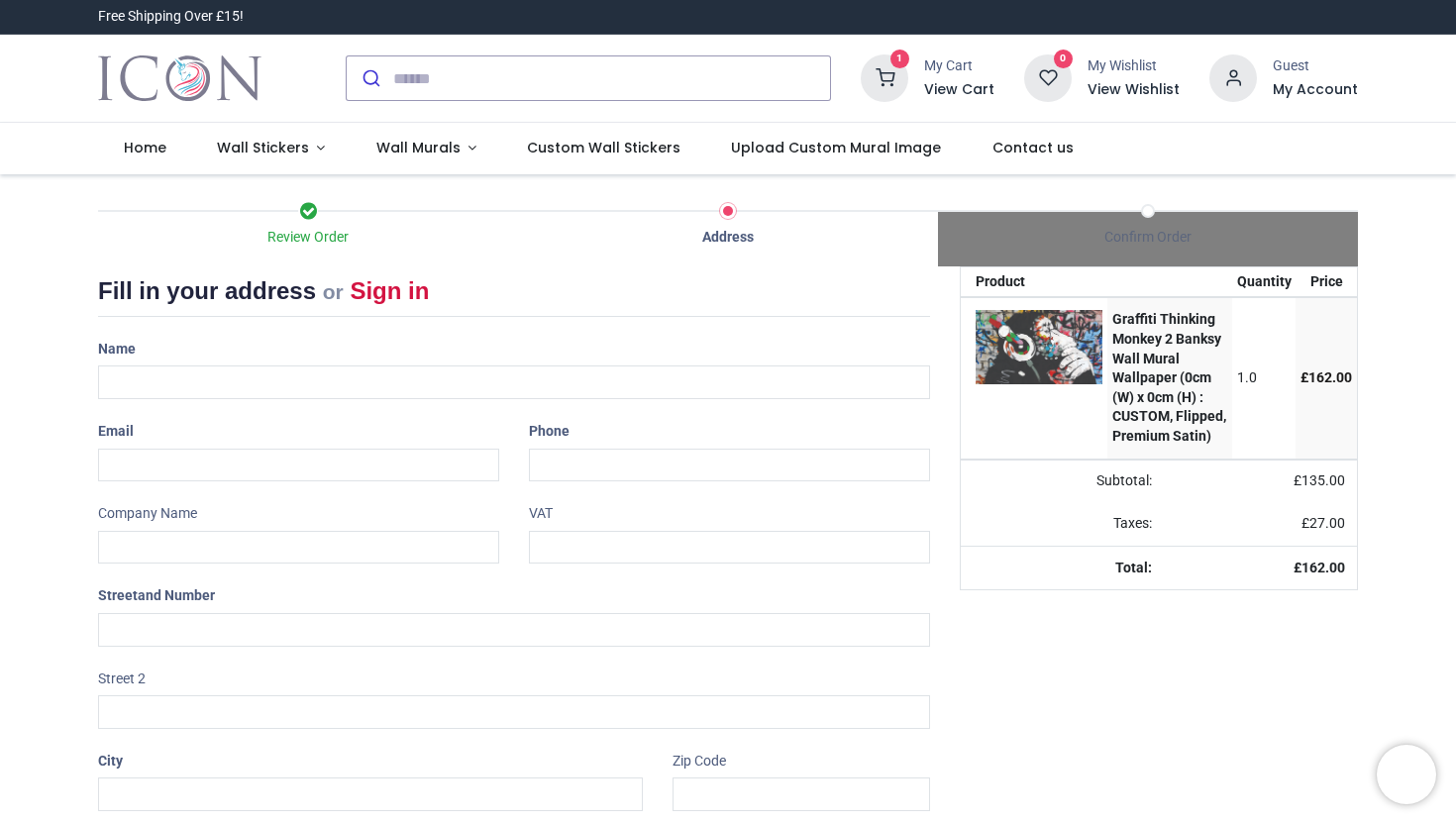 select on "***" 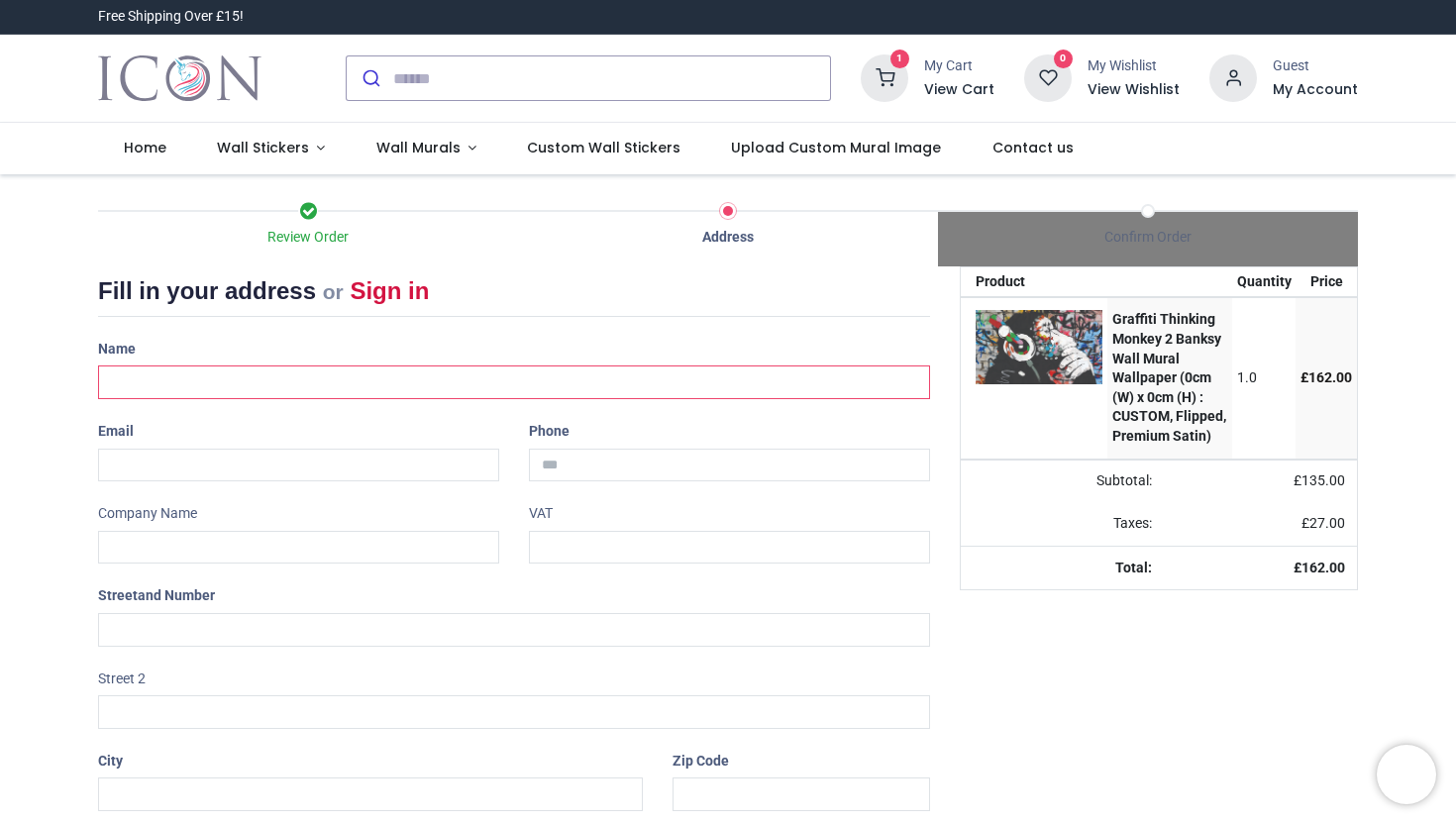 click at bounding box center (514, 382) 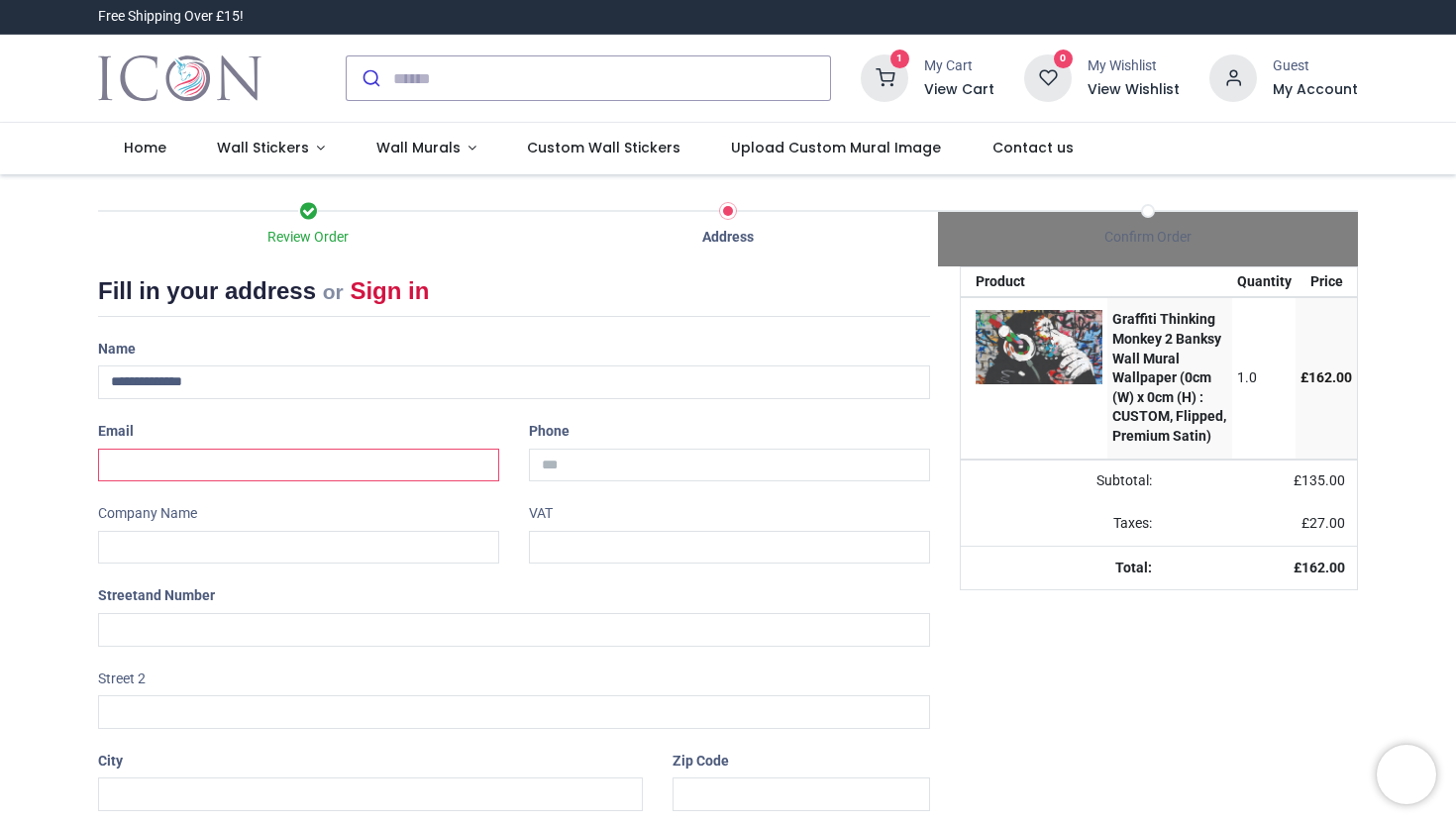 type on "**********" 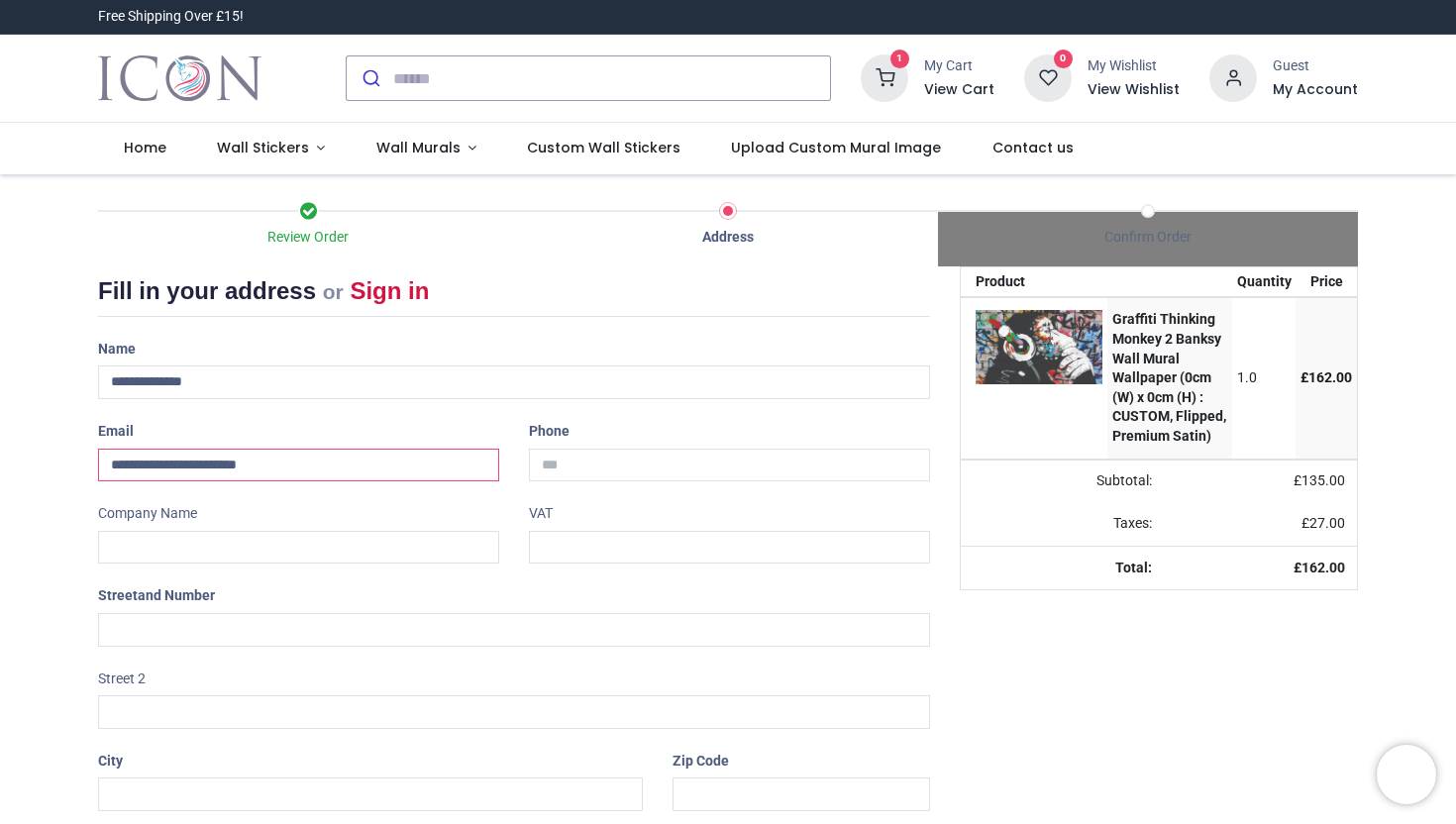 type on "**********" 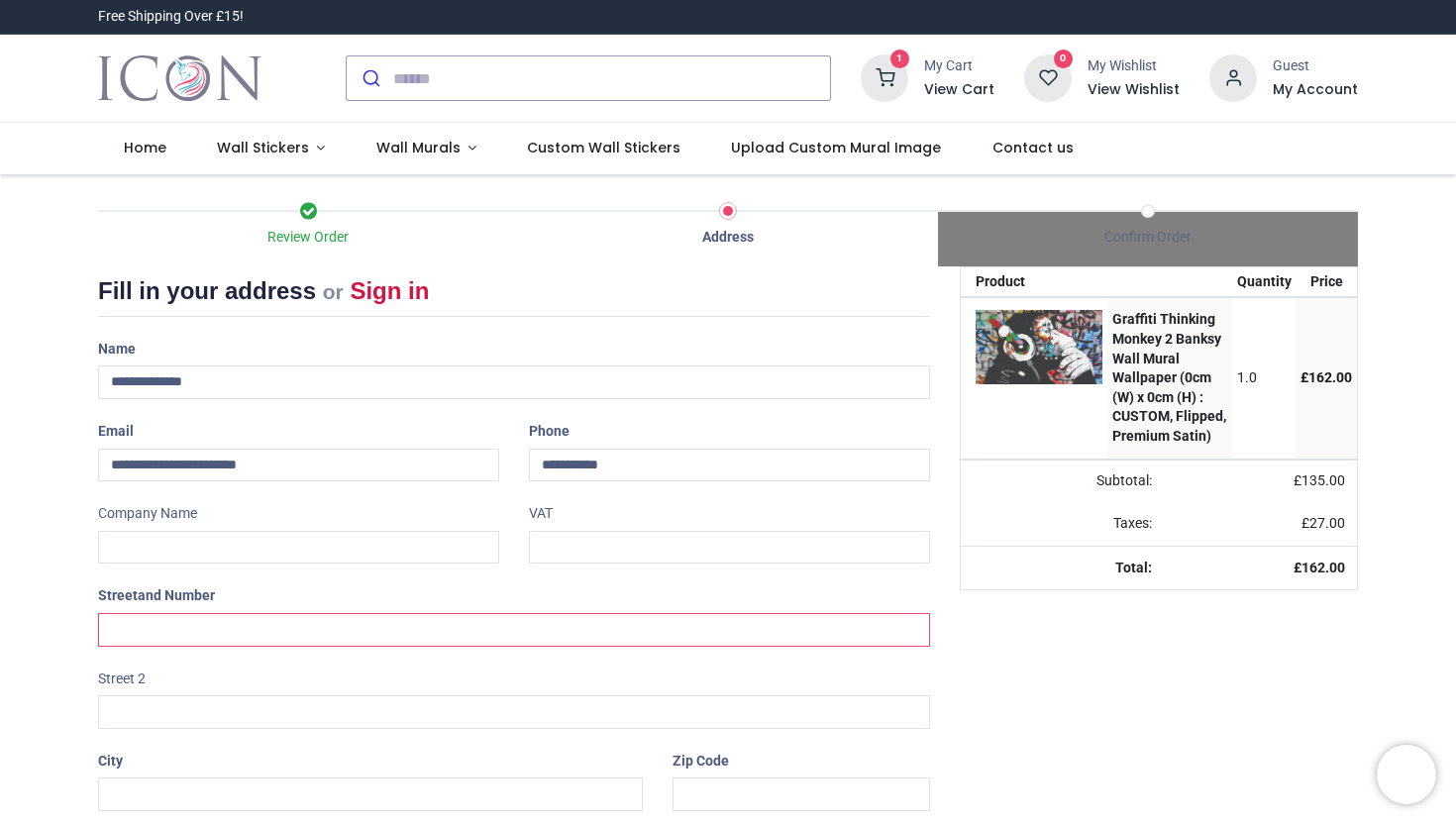 type on "**********" 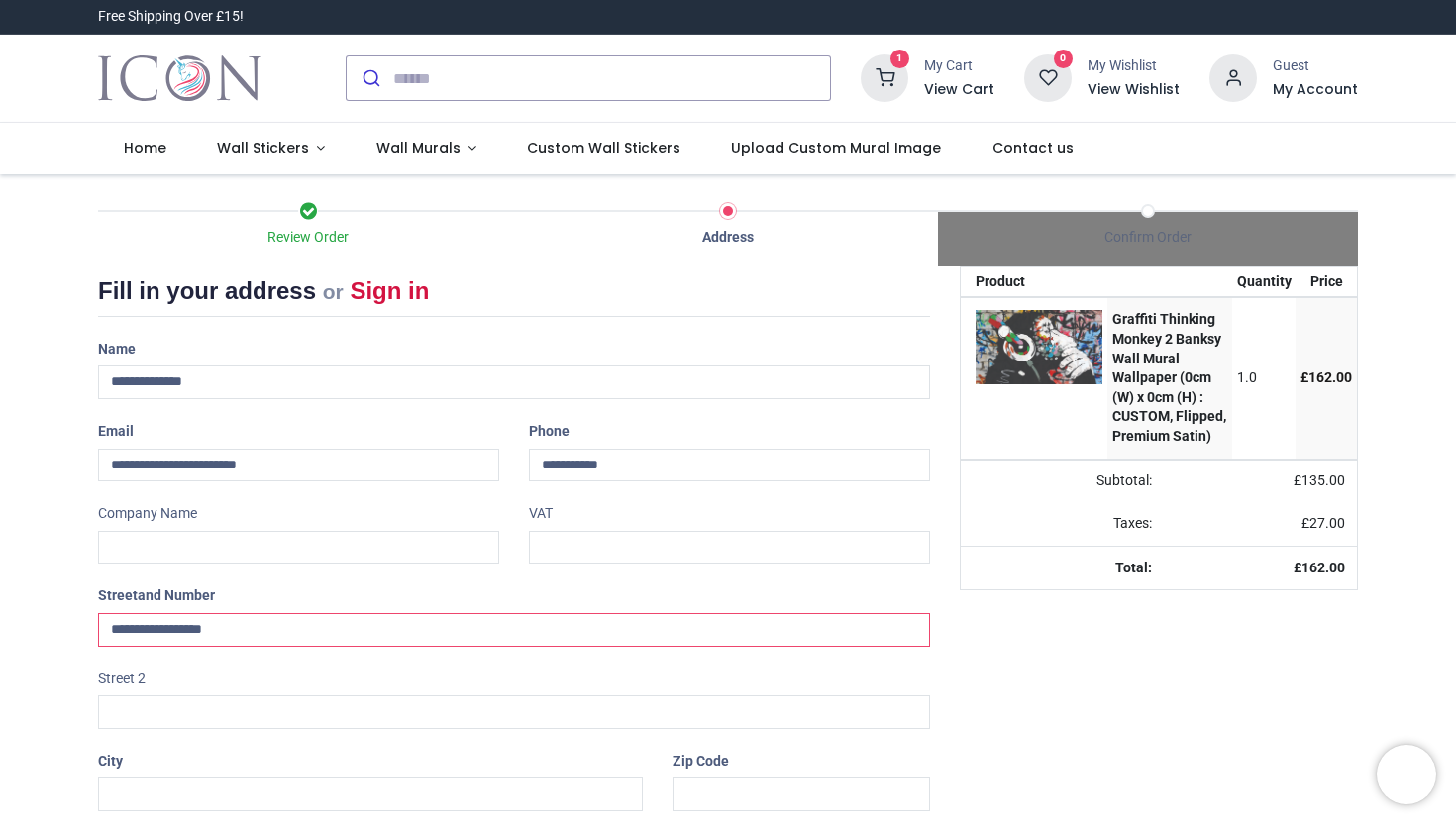 type on "*********" 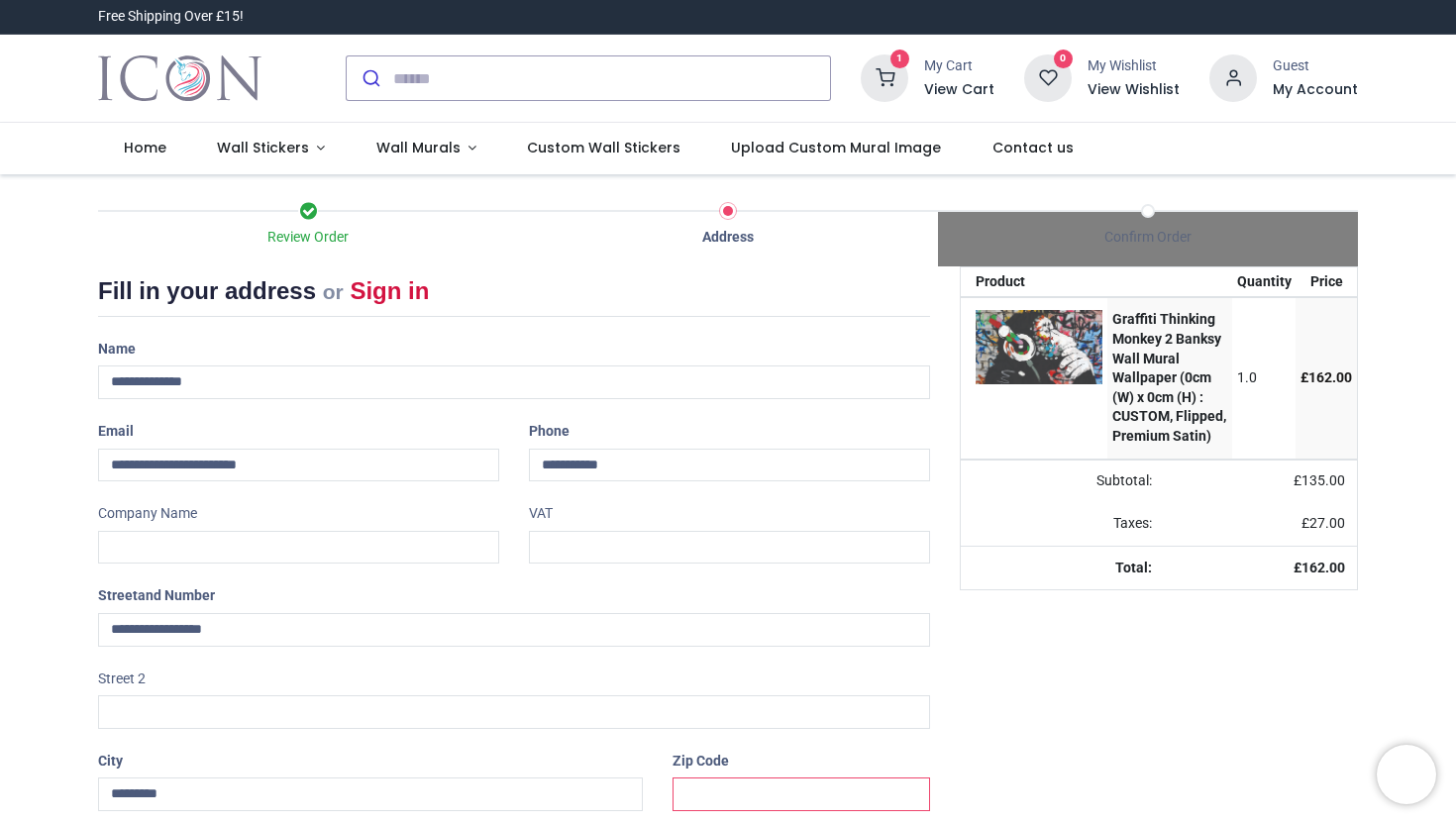 type on "*******" 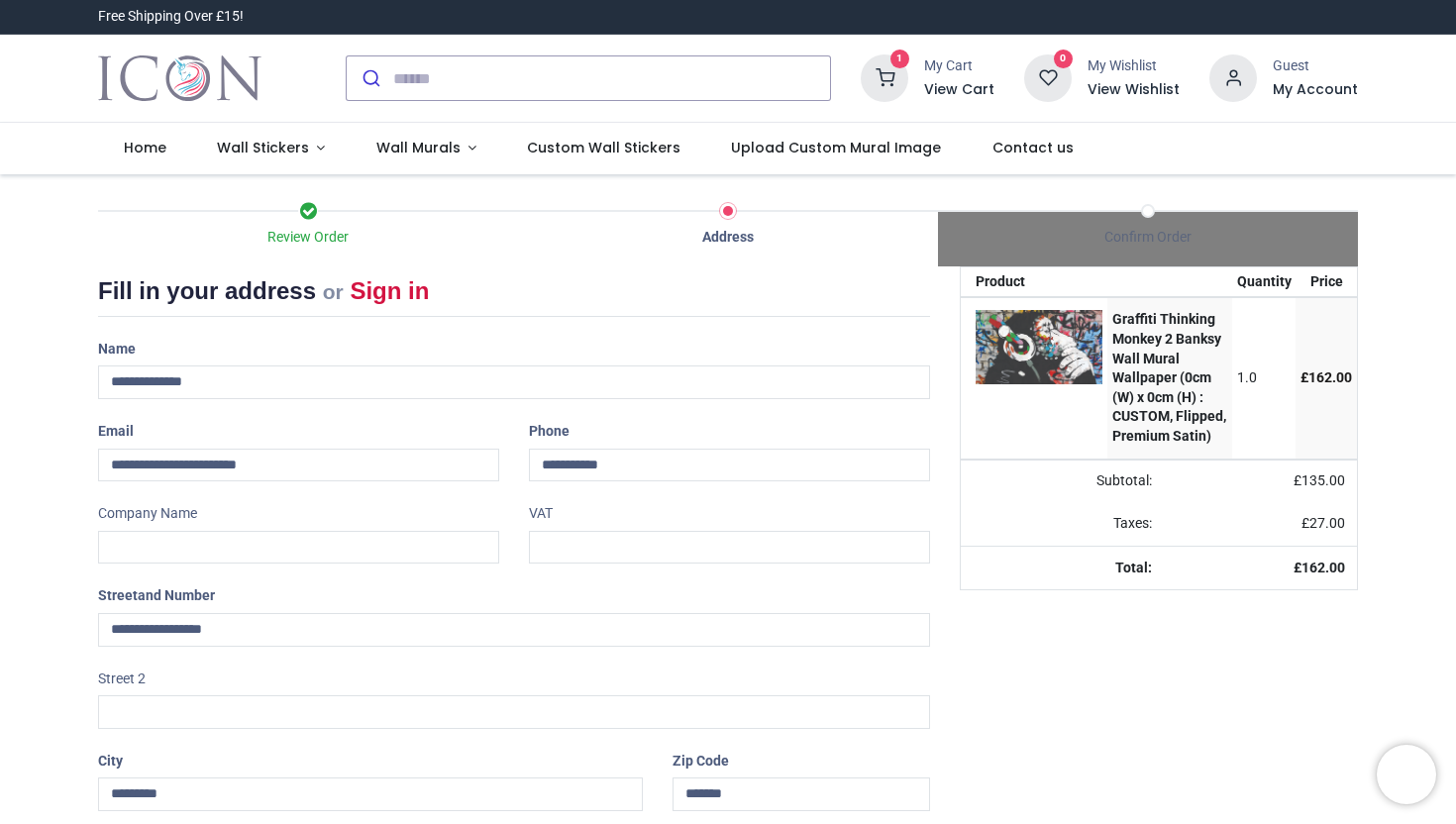 select on "***" 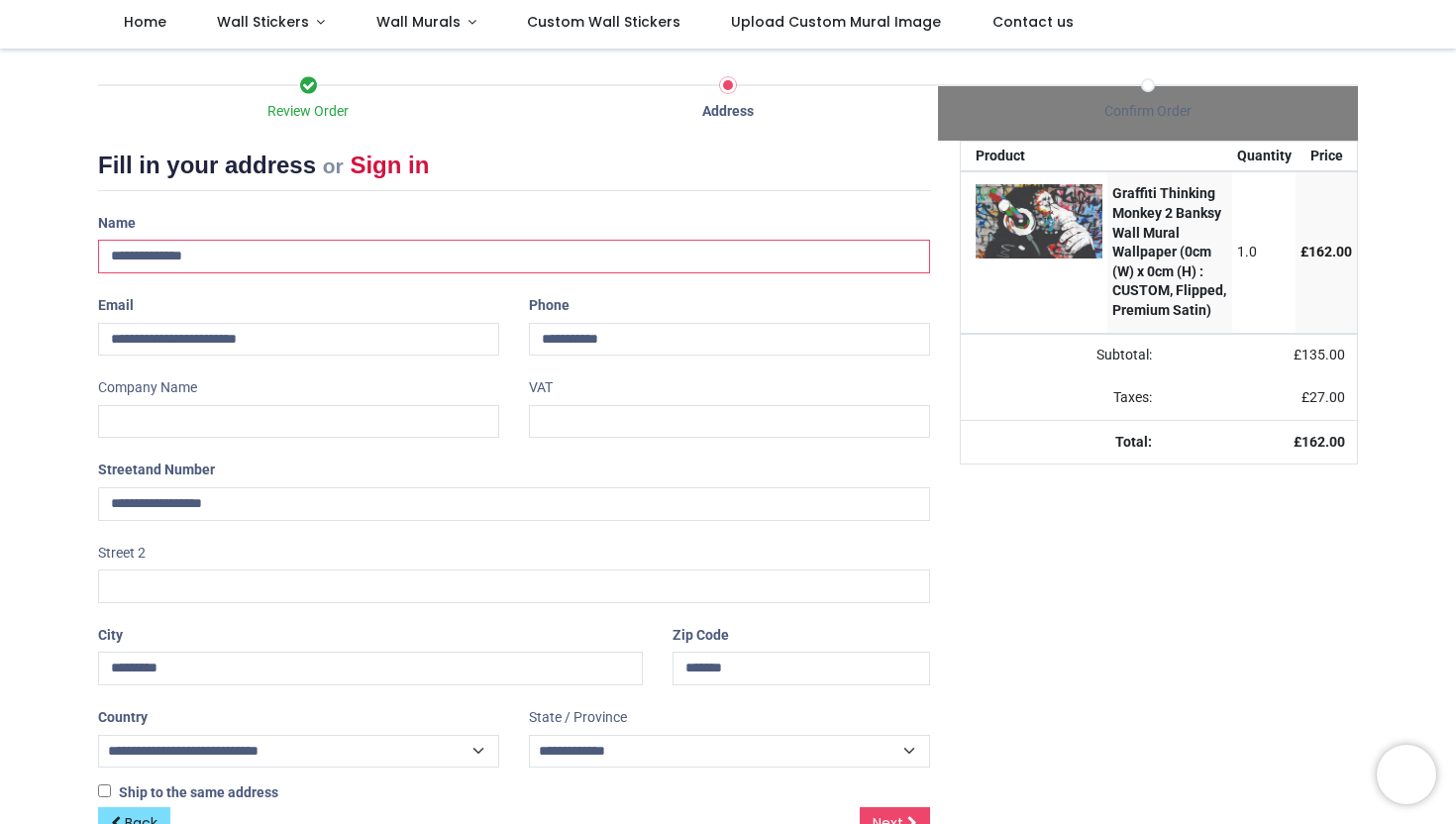 scroll, scrollTop: 155, scrollLeft: 0, axis: vertical 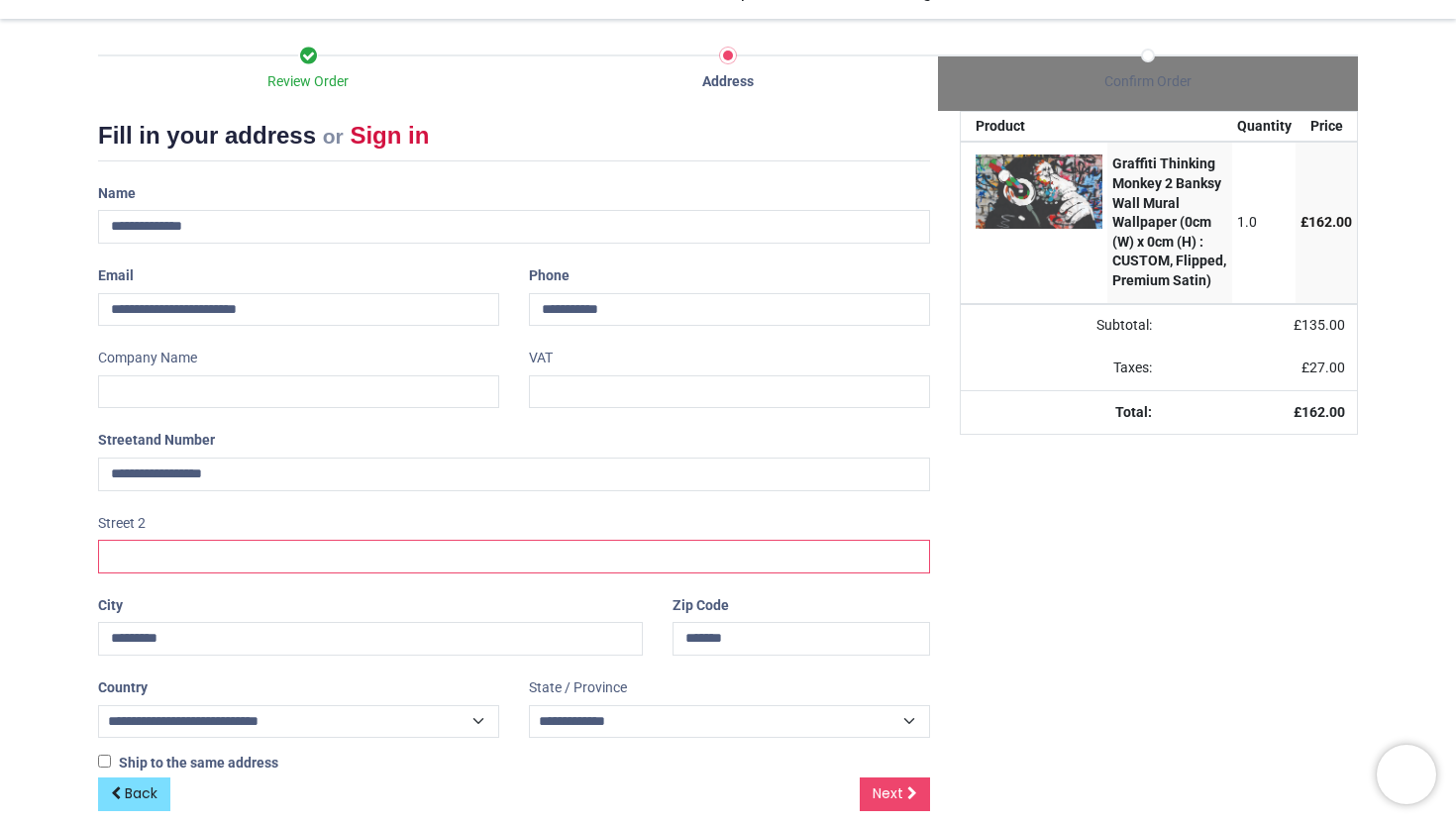 click at bounding box center (514, 557) 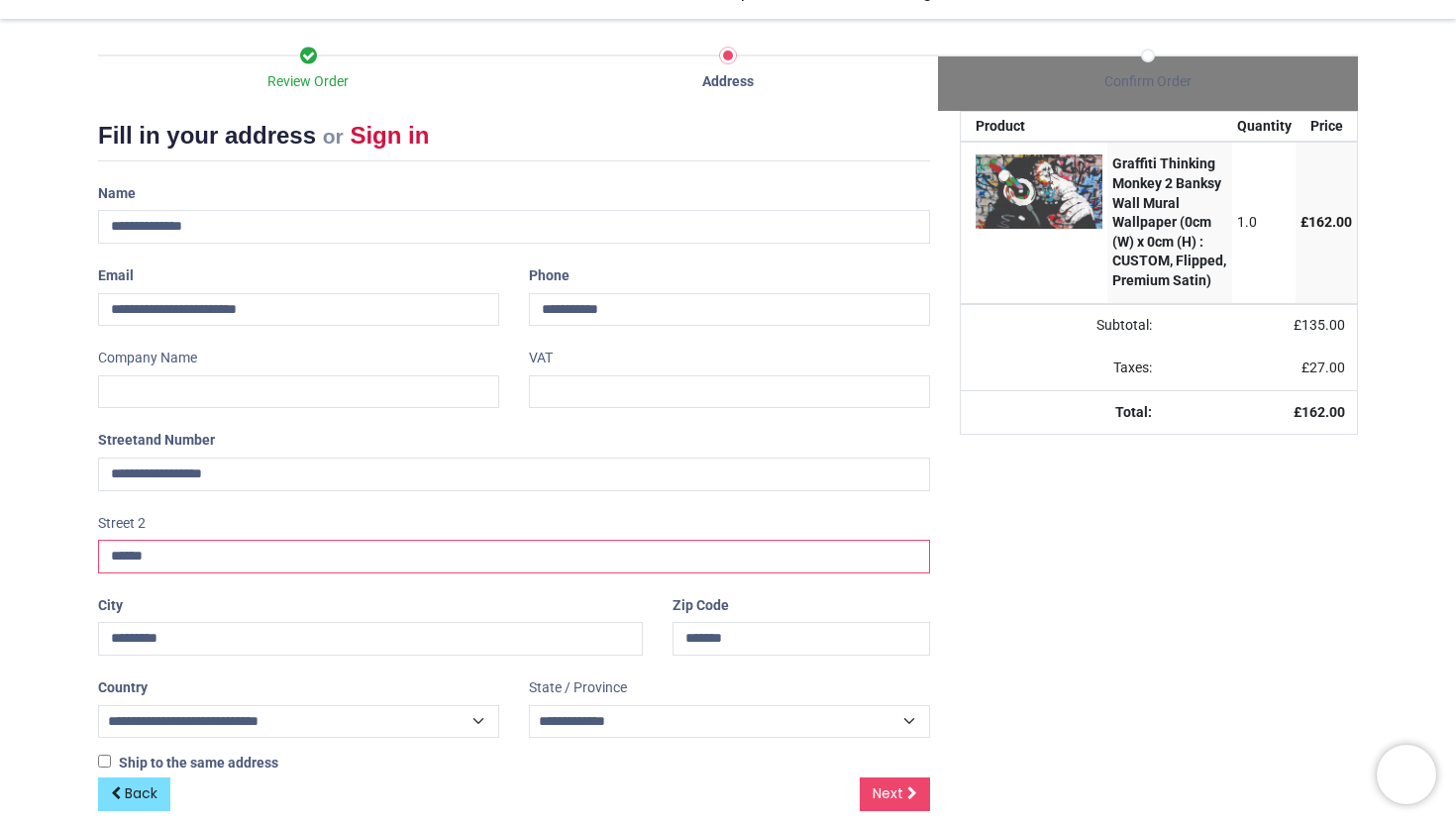 scroll, scrollTop: 181, scrollLeft: 0, axis: vertical 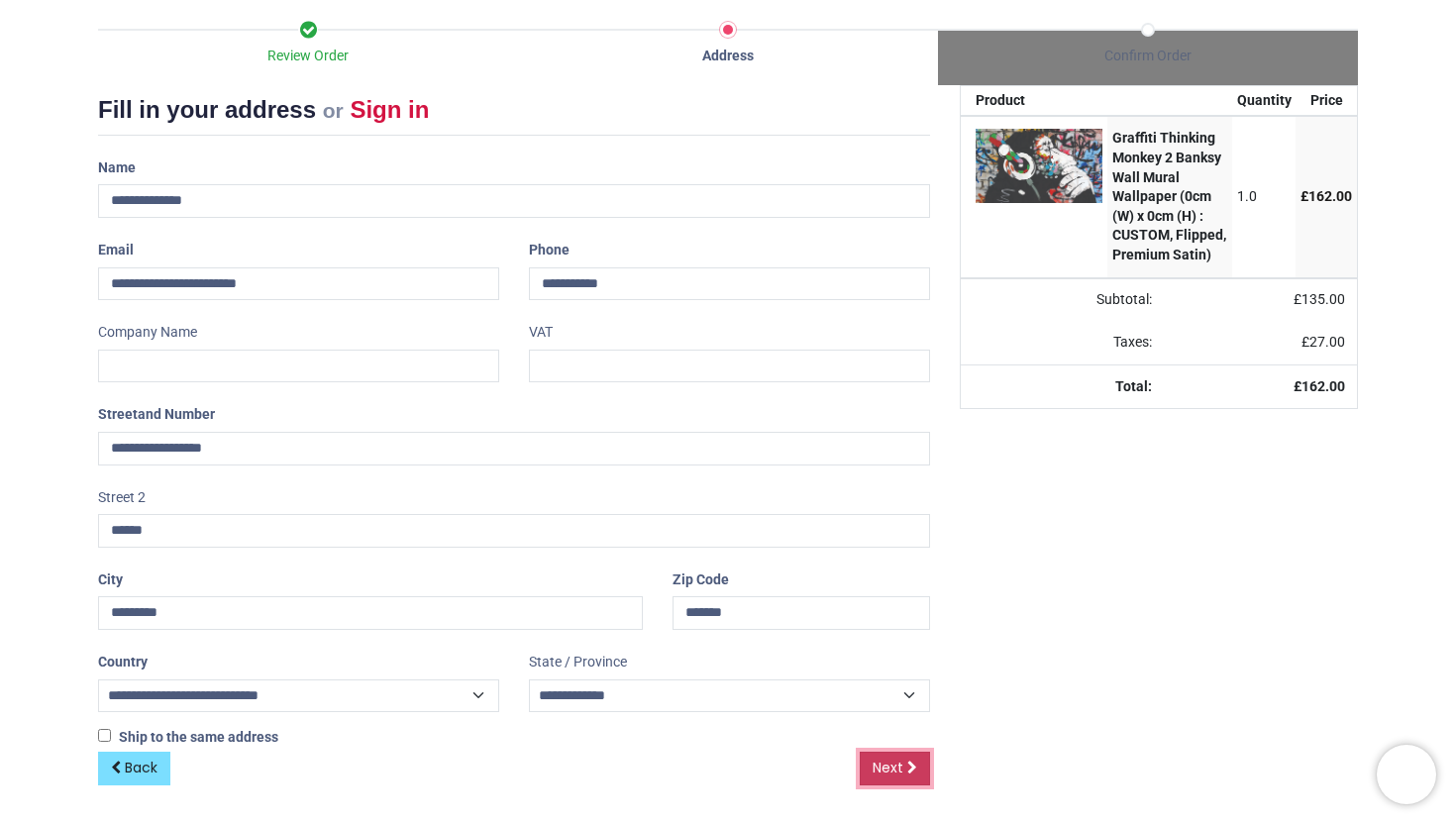 click on "Next" at bounding box center (887, 768) 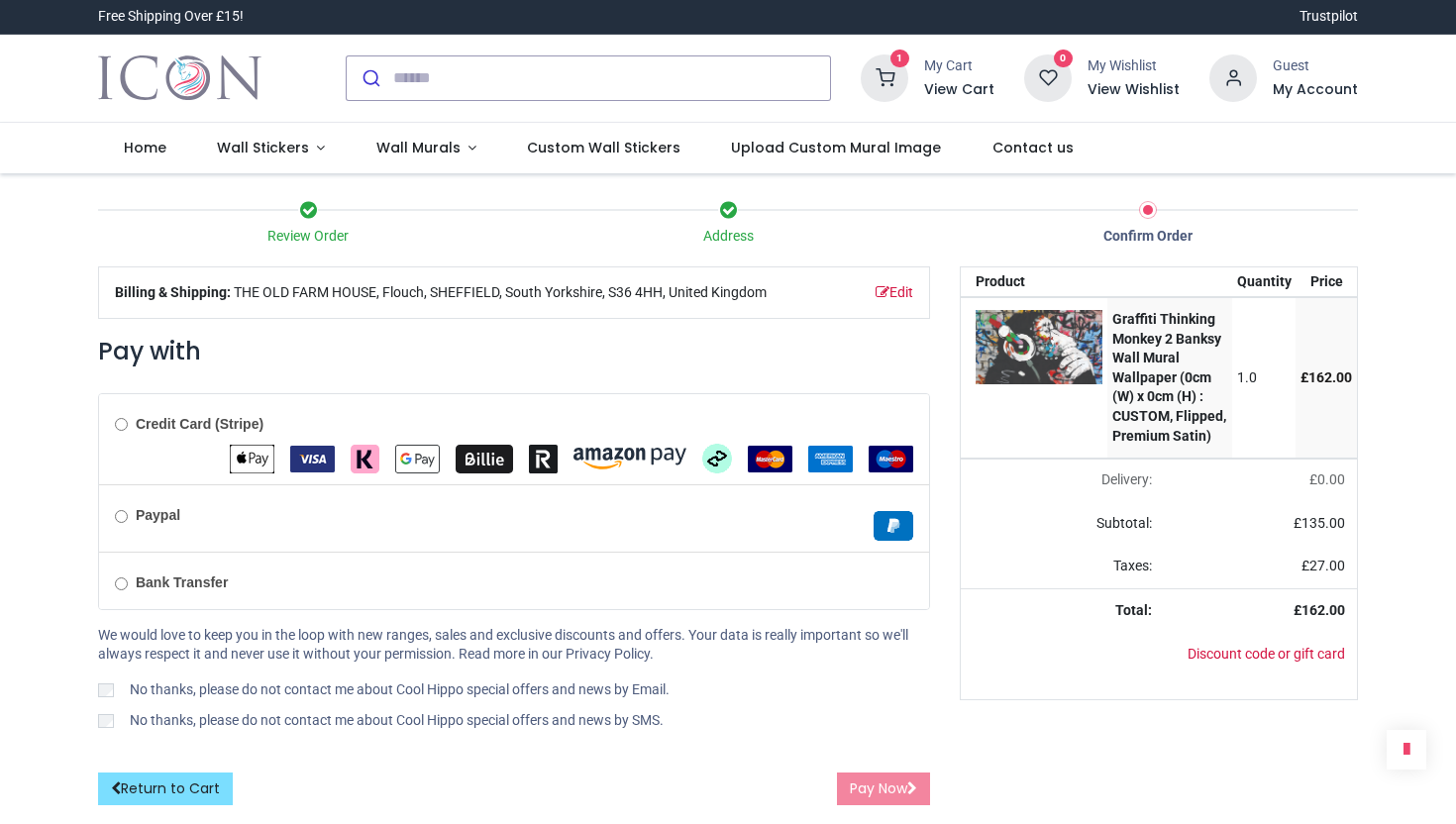 scroll, scrollTop: 0, scrollLeft: 0, axis: both 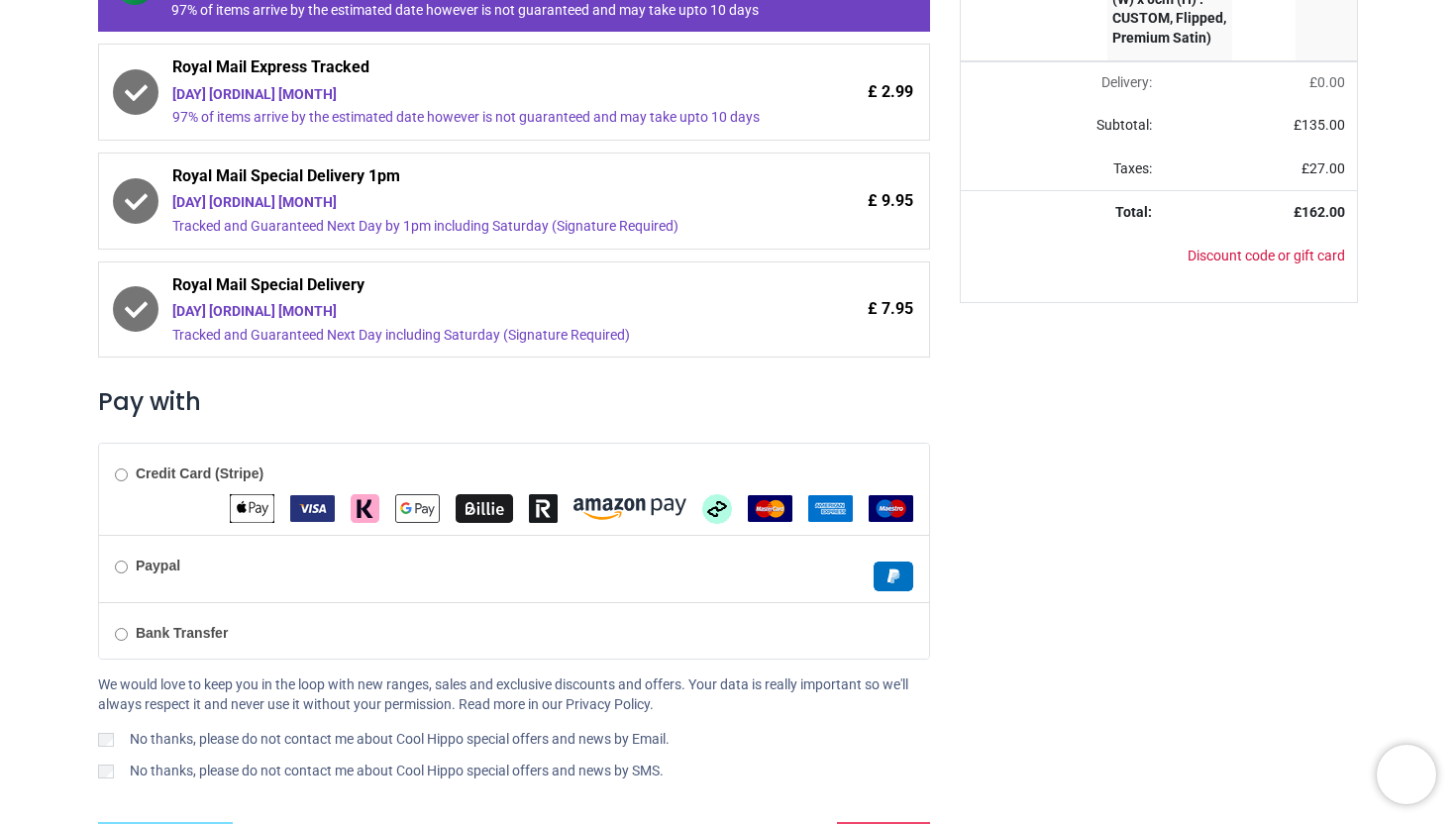 click at bounding box center [252, 508] 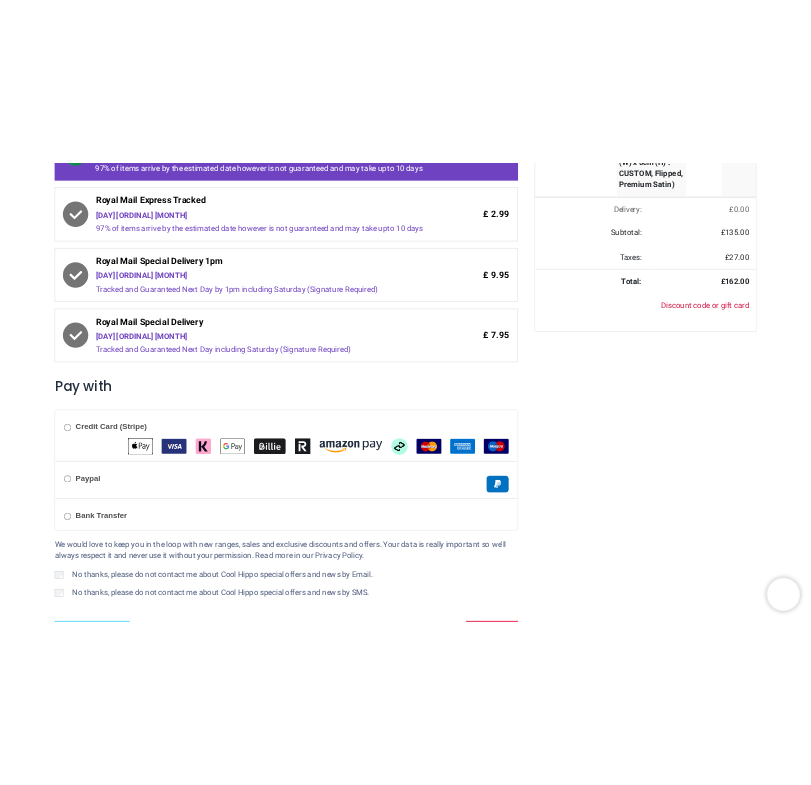 scroll, scrollTop: 481, scrollLeft: 0, axis: vertical 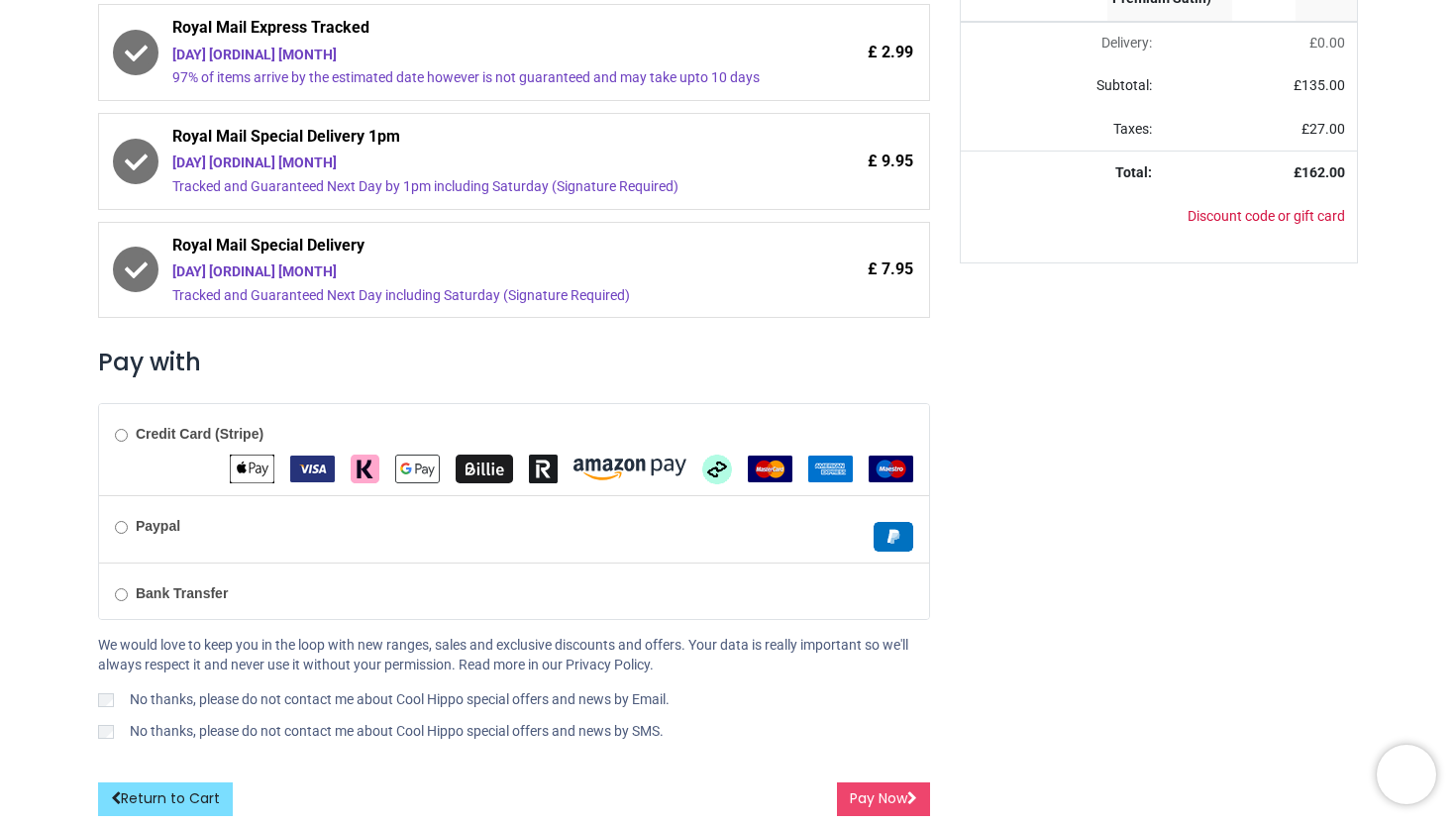 click on "No thanks, please do not contact me about Cool Hippo special offers and news by Email." at bounding box center (514, 702) 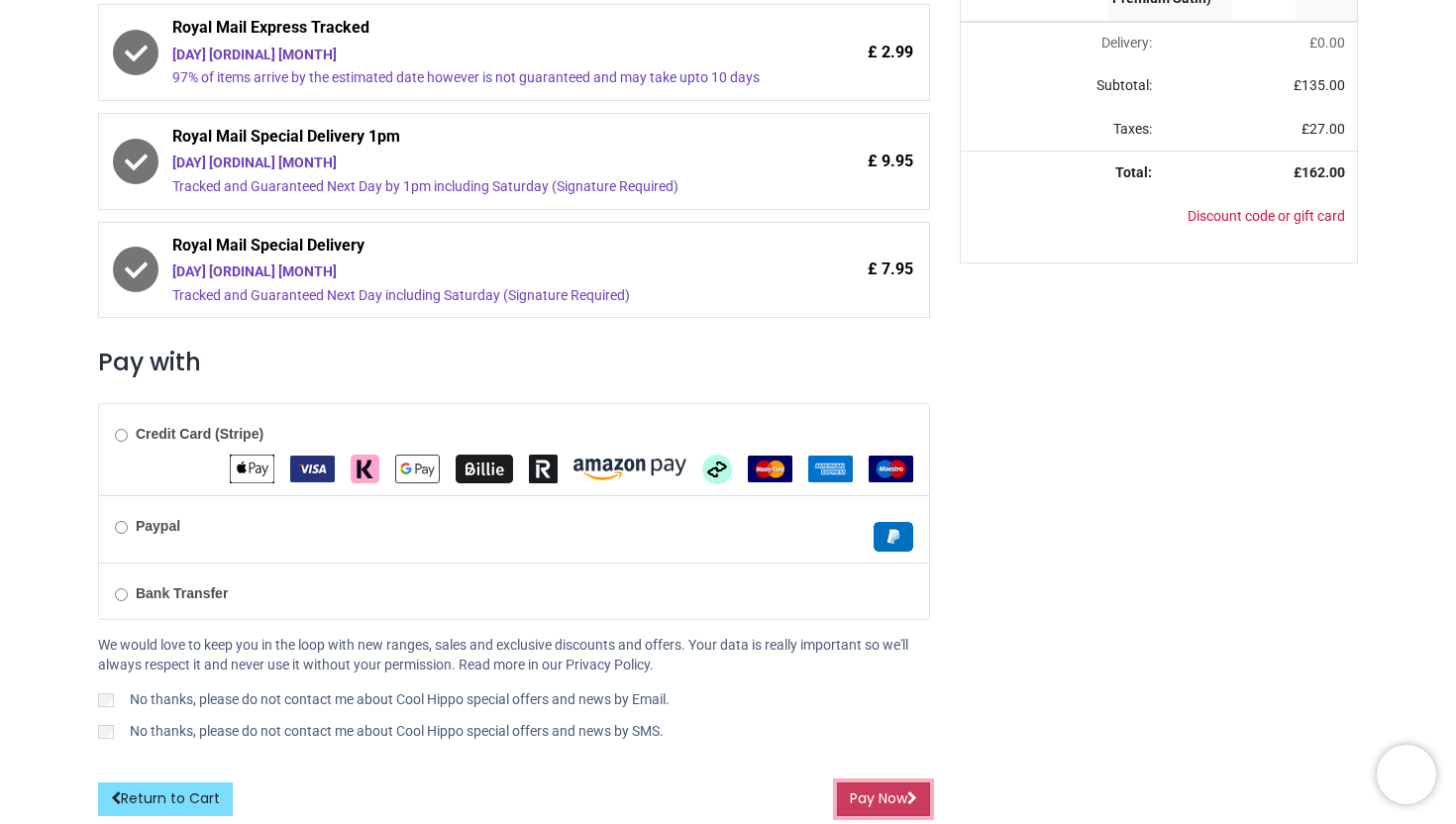 click on "Pay Now" at bounding box center [884, 799] 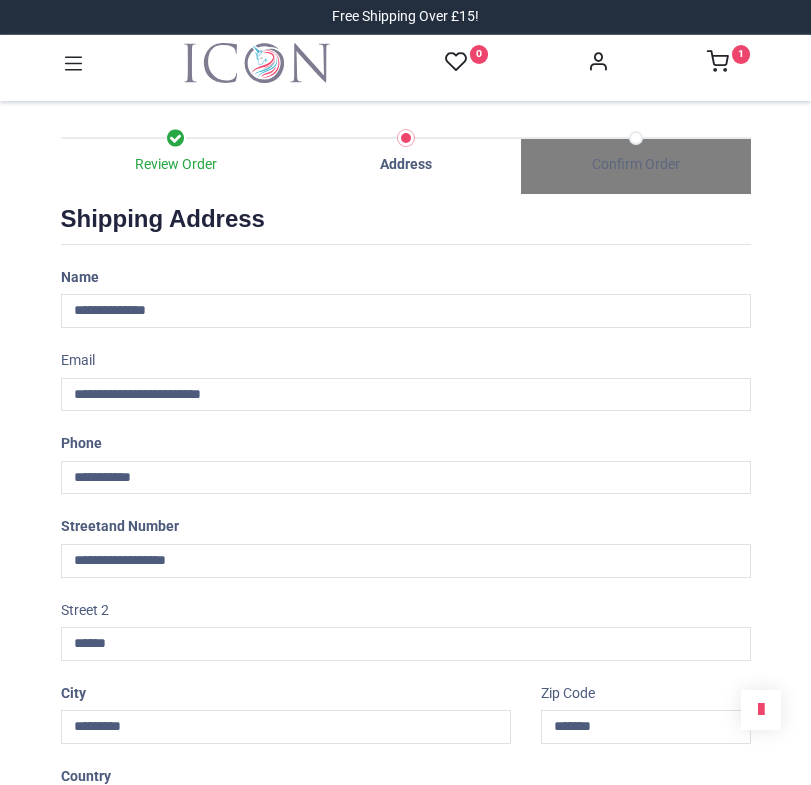 select on "***" 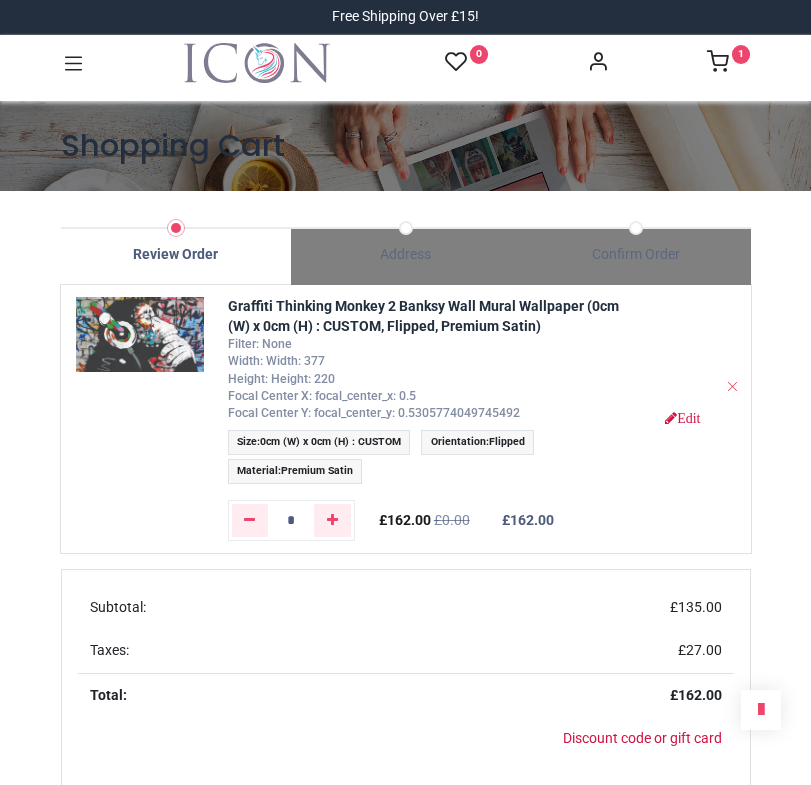 scroll, scrollTop: 0, scrollLeft: 0, axis: both 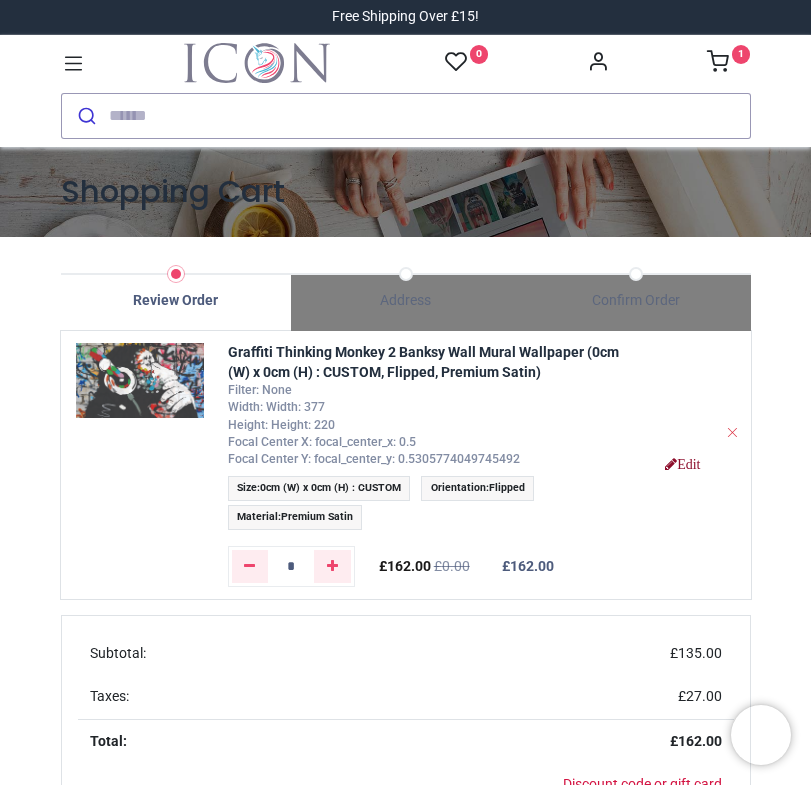 click on "Edit" at bounding box center (682, 464) 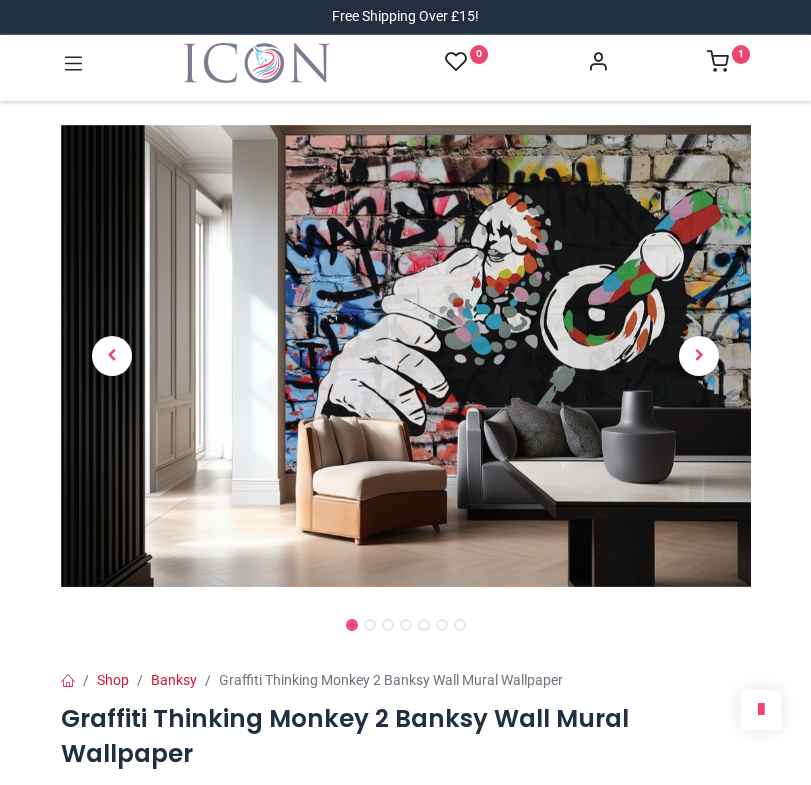 scroll, scrollTop: 0, scrollLeft: 0, axis: both 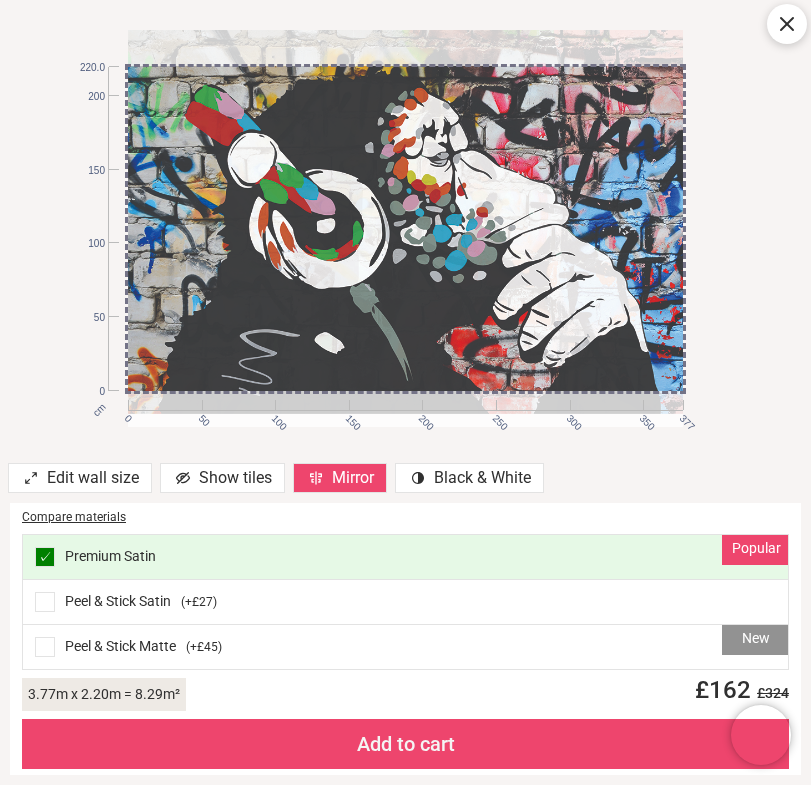 click on "Edit wall size" at bounding box center [80, 478] 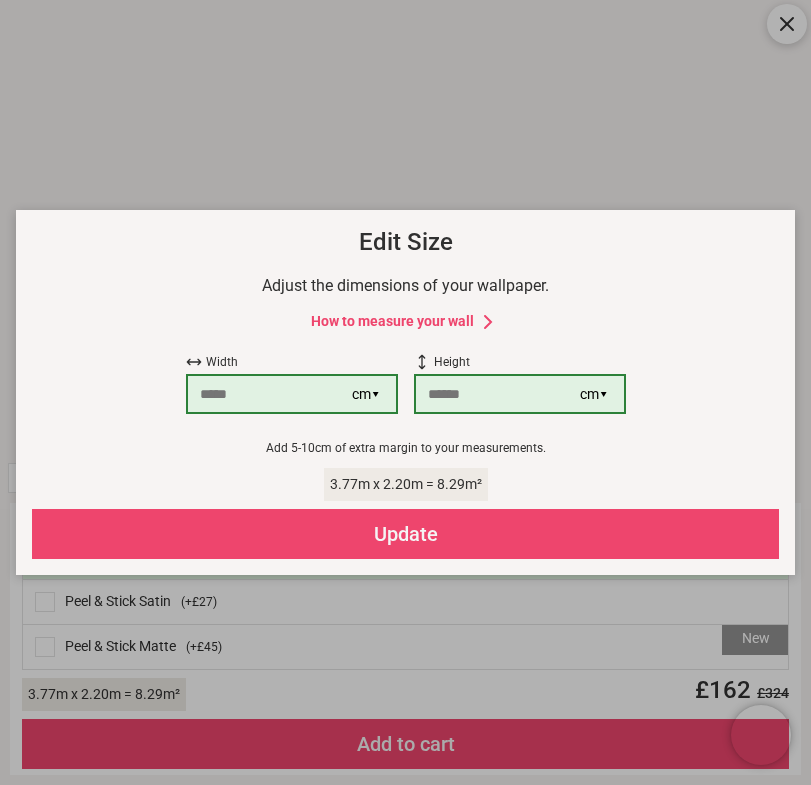 click on "***" at bounding box center [270, 394] 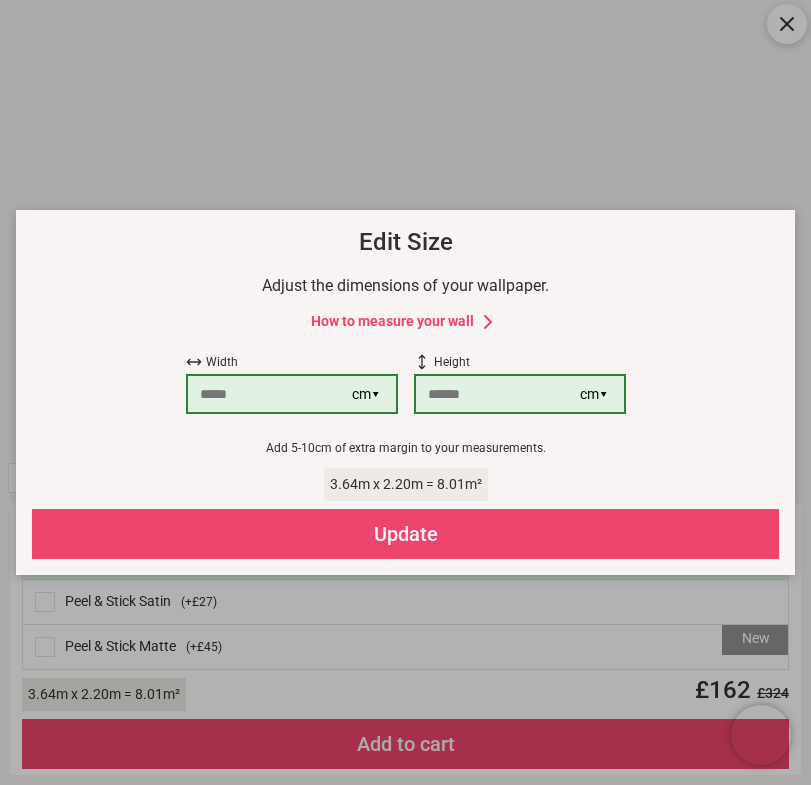 type on "***" 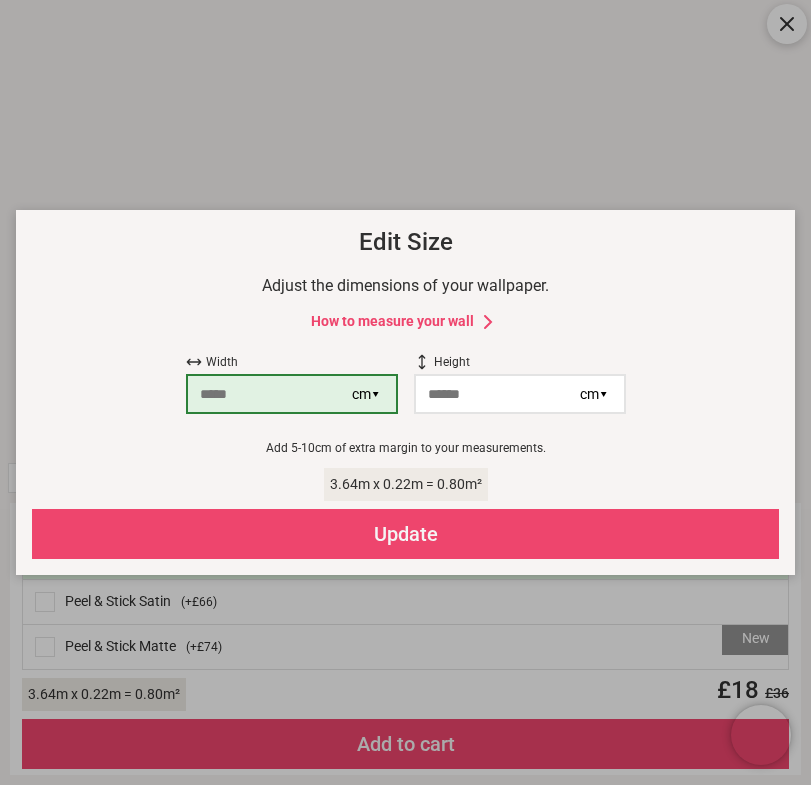 type on "***" 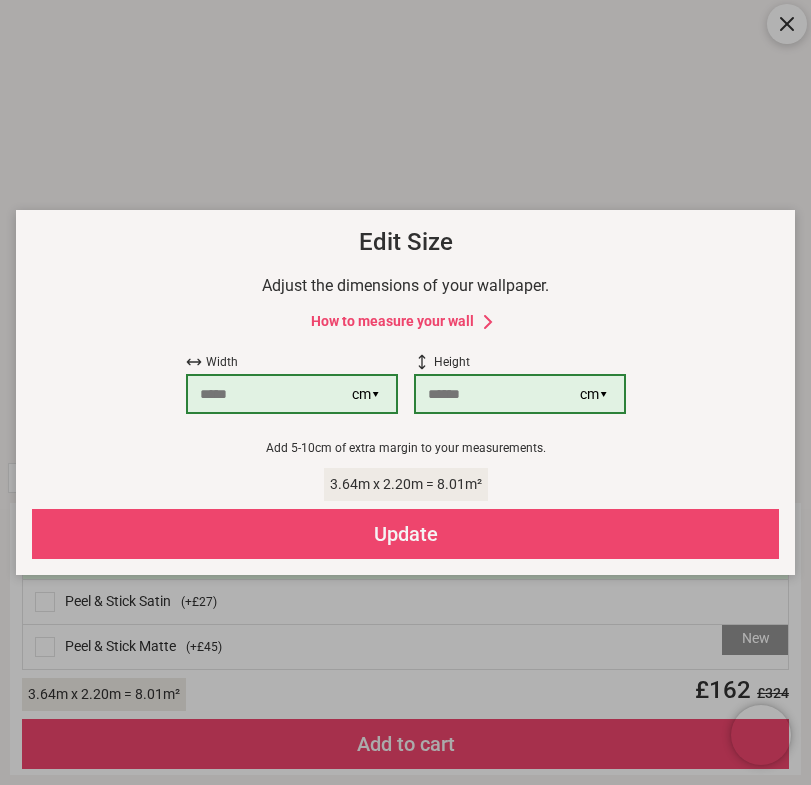 click on "***" at bounding box center [270, 394] 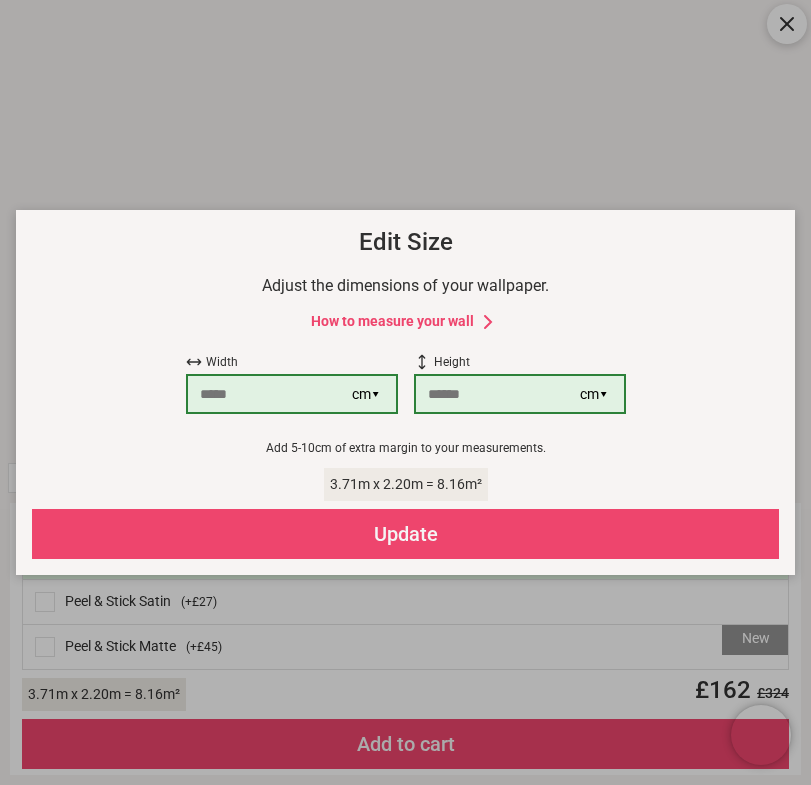 type on "***" 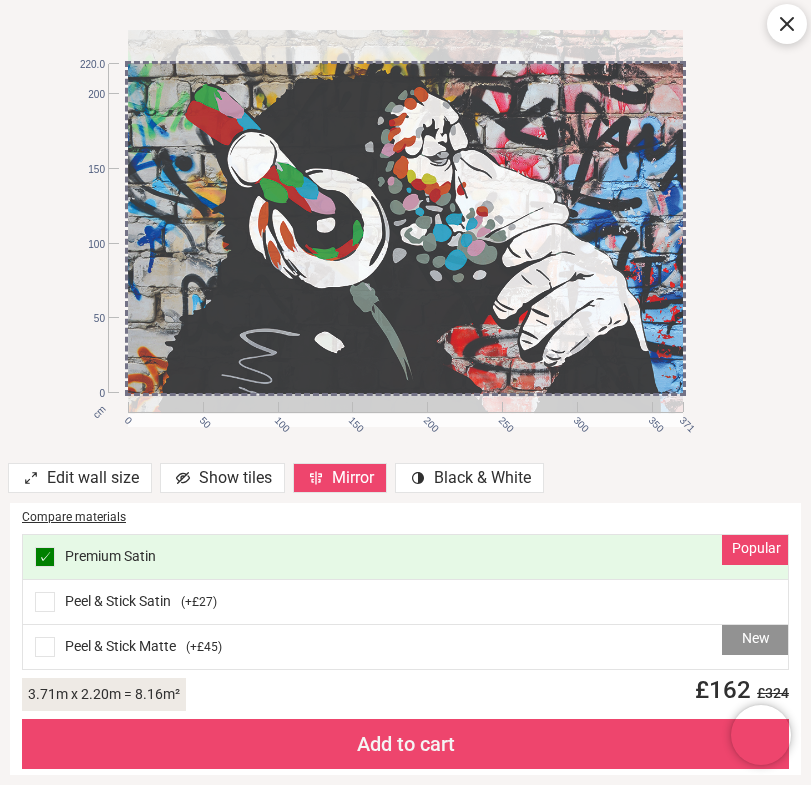 drag, startPoint x: 374, startPoint y: 335, endPoint x: 424, endPoint y: 323, distance: 51.41984 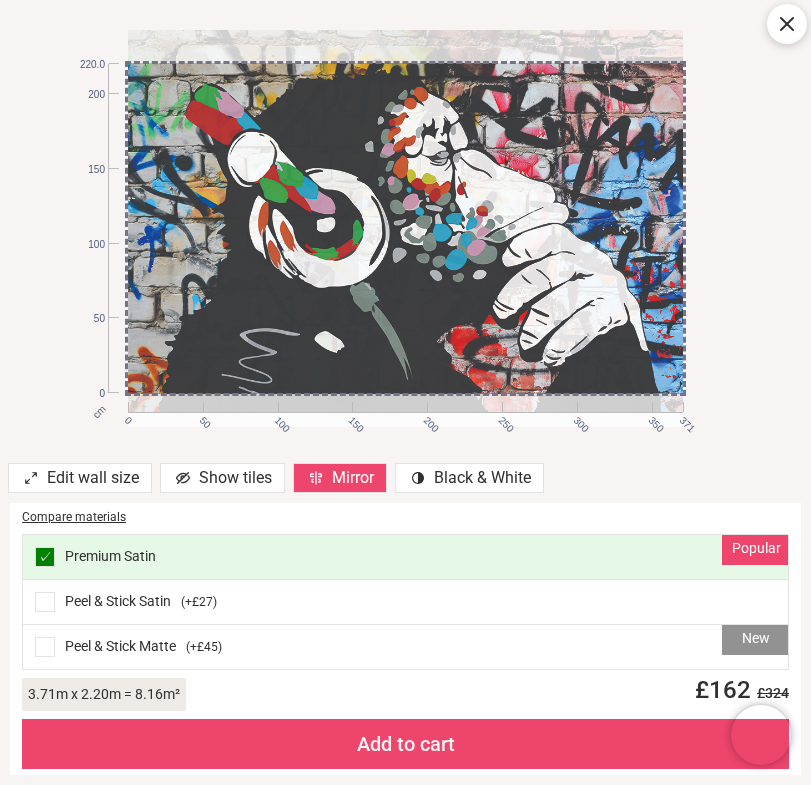 drag, startPoint x: 424, startPoint y: 323, endPoint x: 454, endPoint y: 322, distance: 30.016663 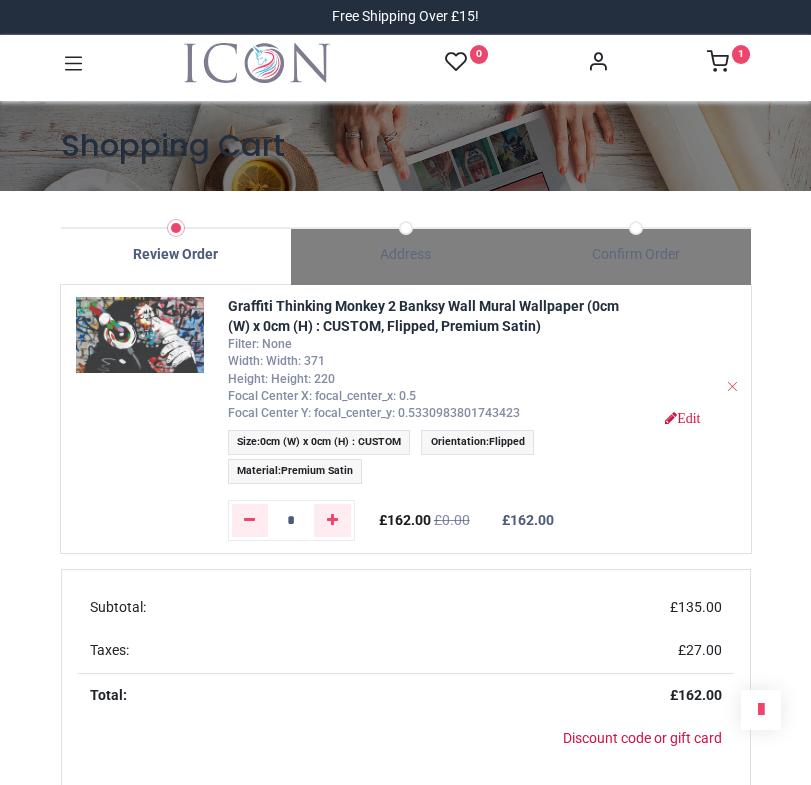 scroll, scrollTop: 0, scrollLeft: 0, axis: both 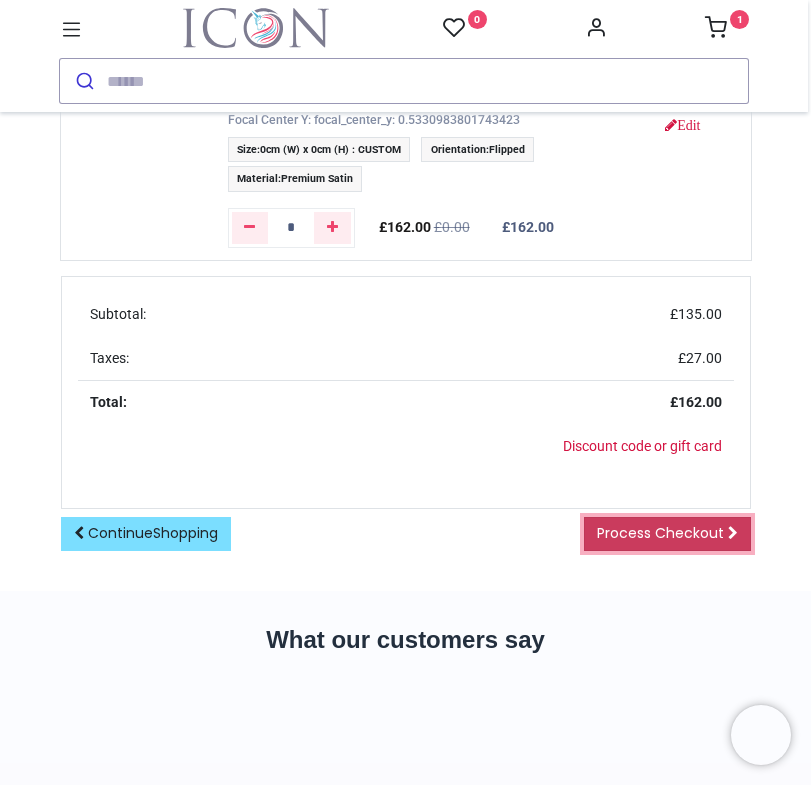 click on "Process Checkout" at bounding box center (660, 533) 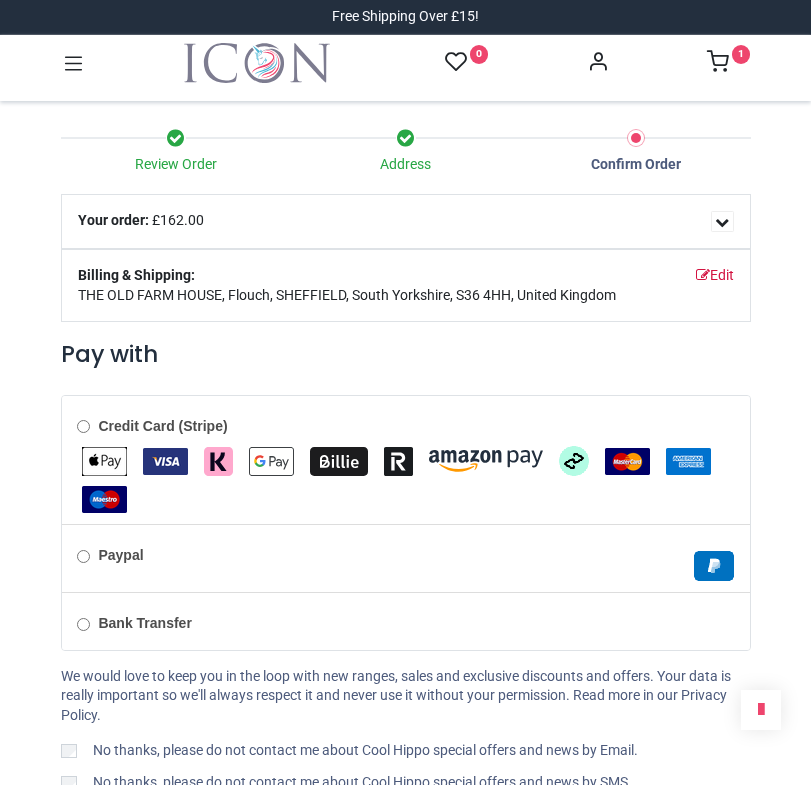 scroll, scrollTop: 0, scrollLeft: 0, axis: both 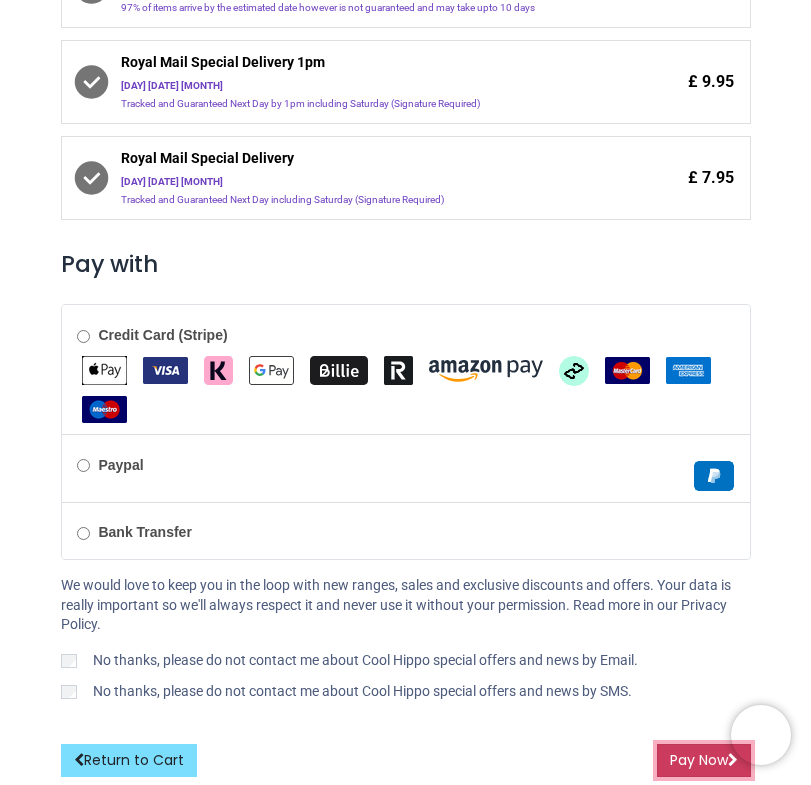 click on "Pay Now" at bounding box center [704, 761] 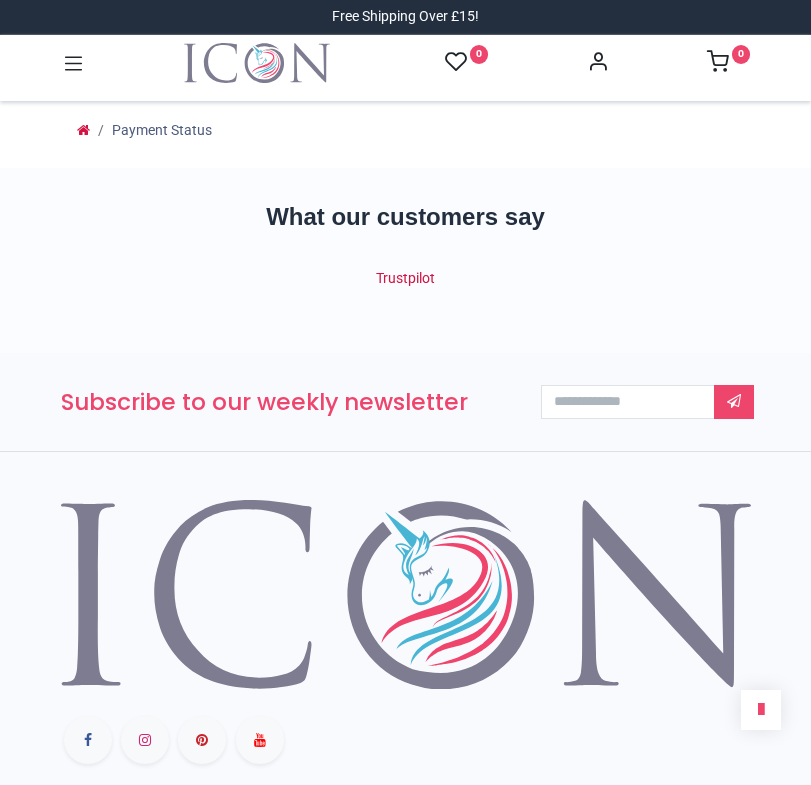 scroll, scrollTop: 0, scrollLeft: 0, axis: both 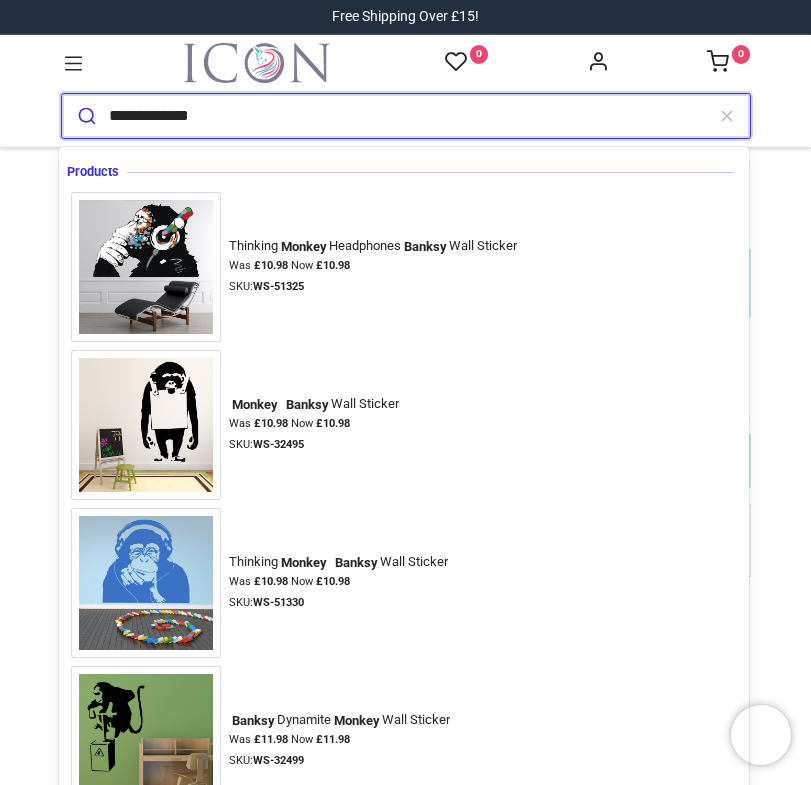 type on "**********" 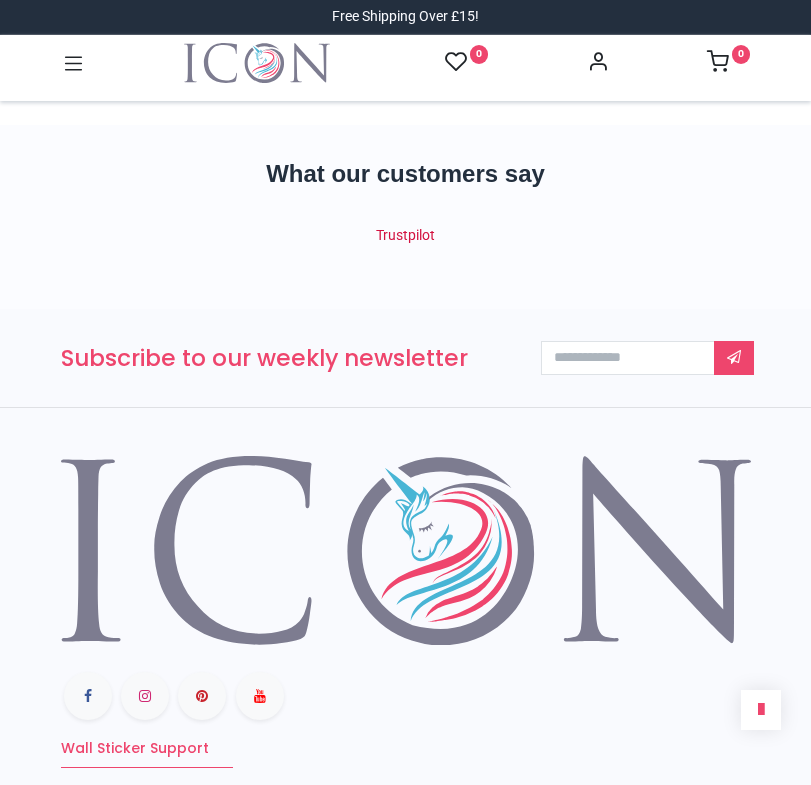 scroll, scrollTop: 0, scrollLeft: 0, axis: both 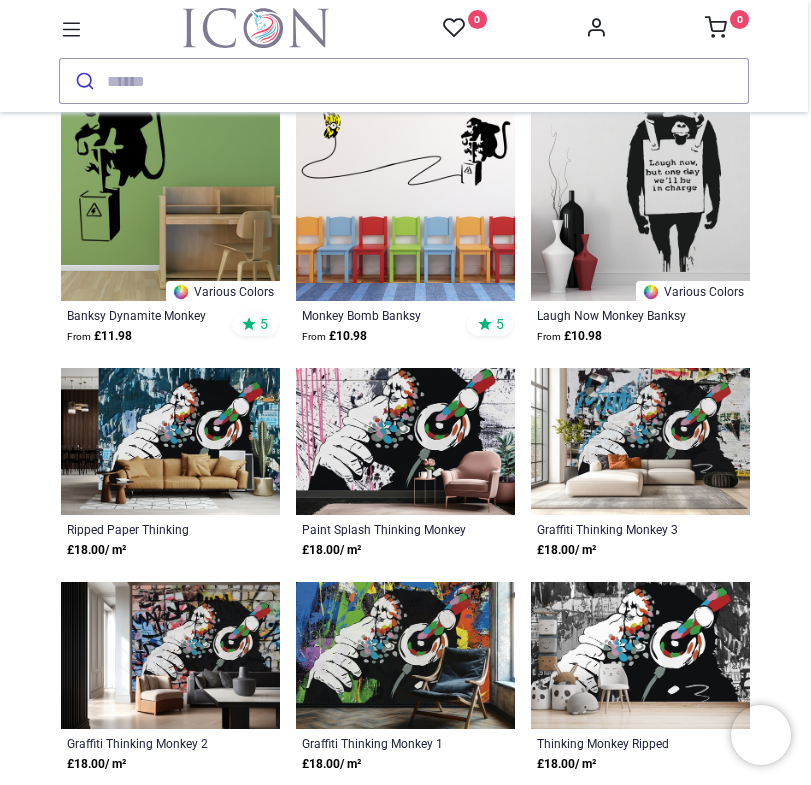 click at bounding box center [170, 655] 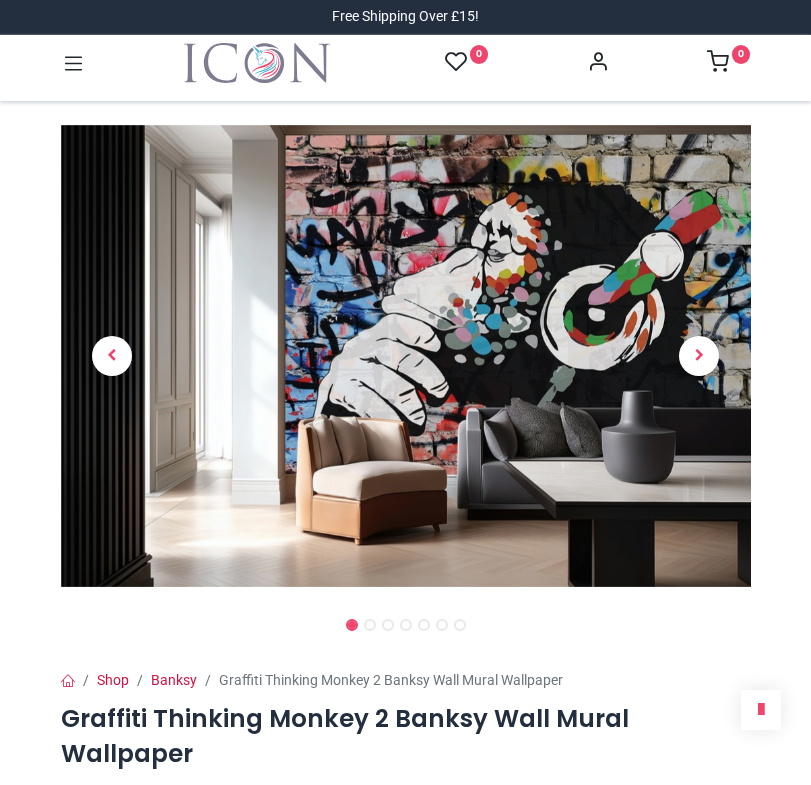 scroll, scrollTop: 0, scrollLeft: 0, axis: both 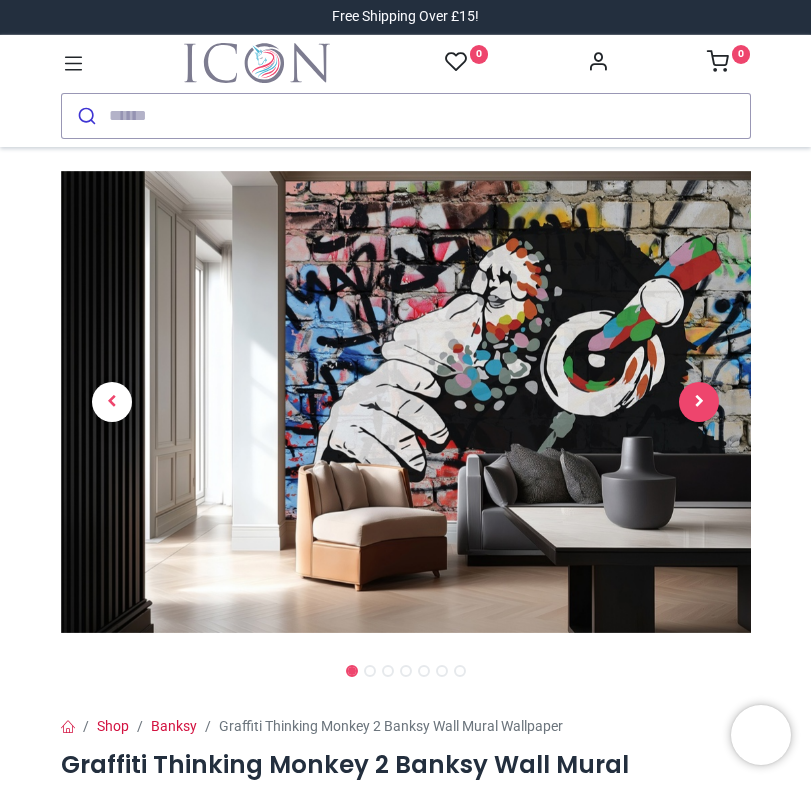 click at bounding box center (699, 402) 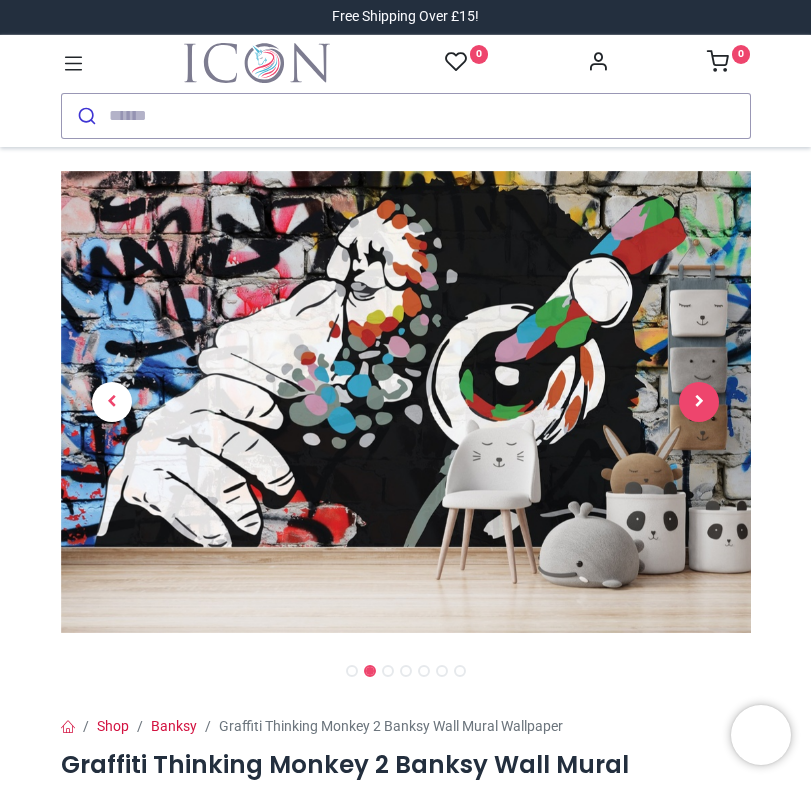 click at bounding box center (699, 402) 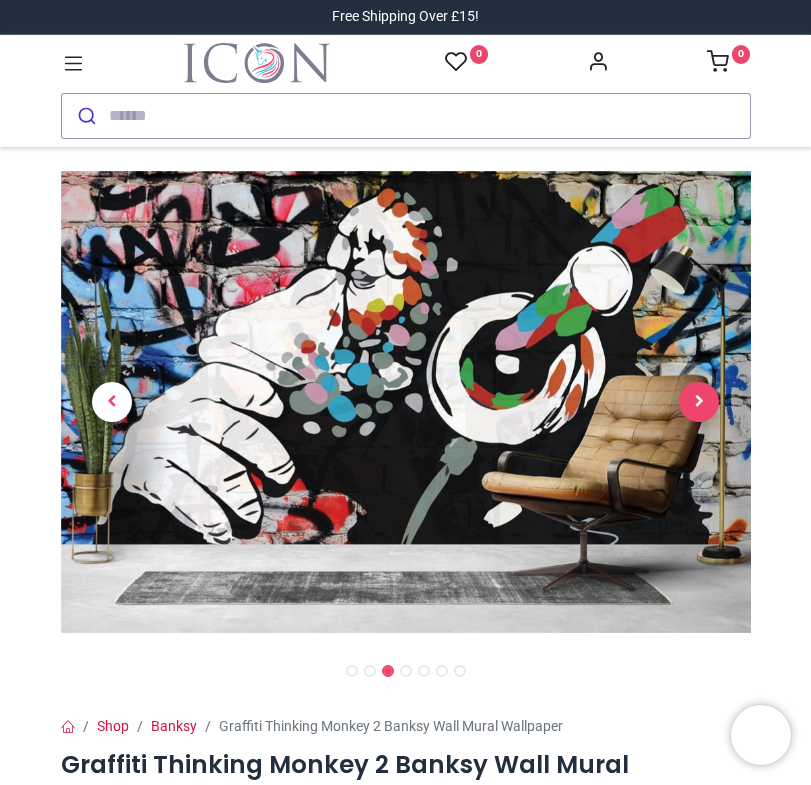 click at bounding box center [699, 402] 